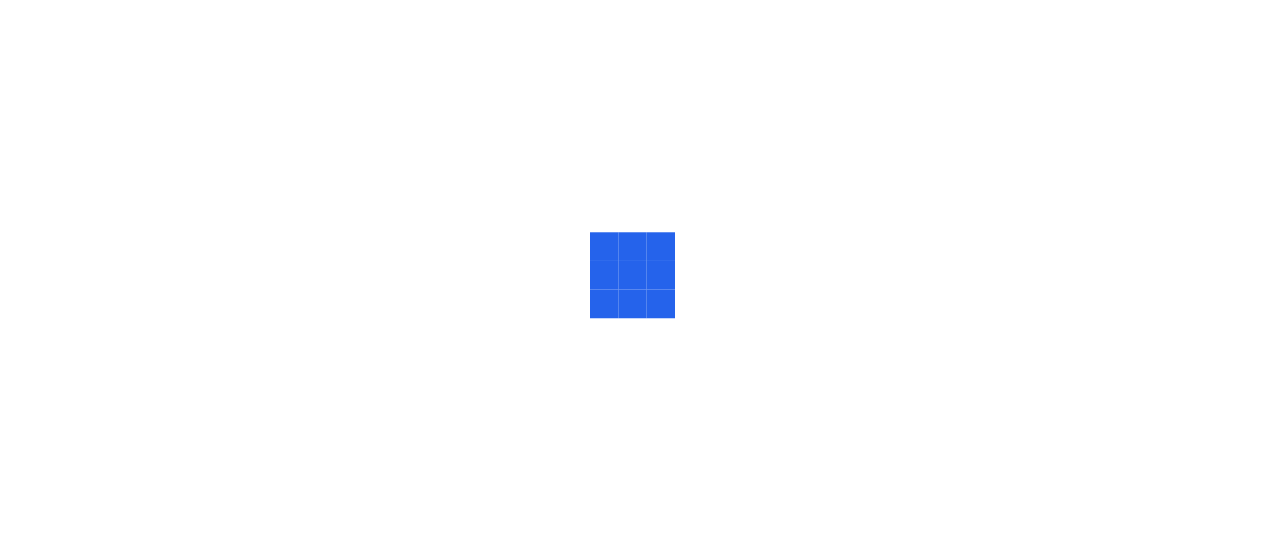 scroll, scrollTop: 0, scrollLeft: 0, axis: both 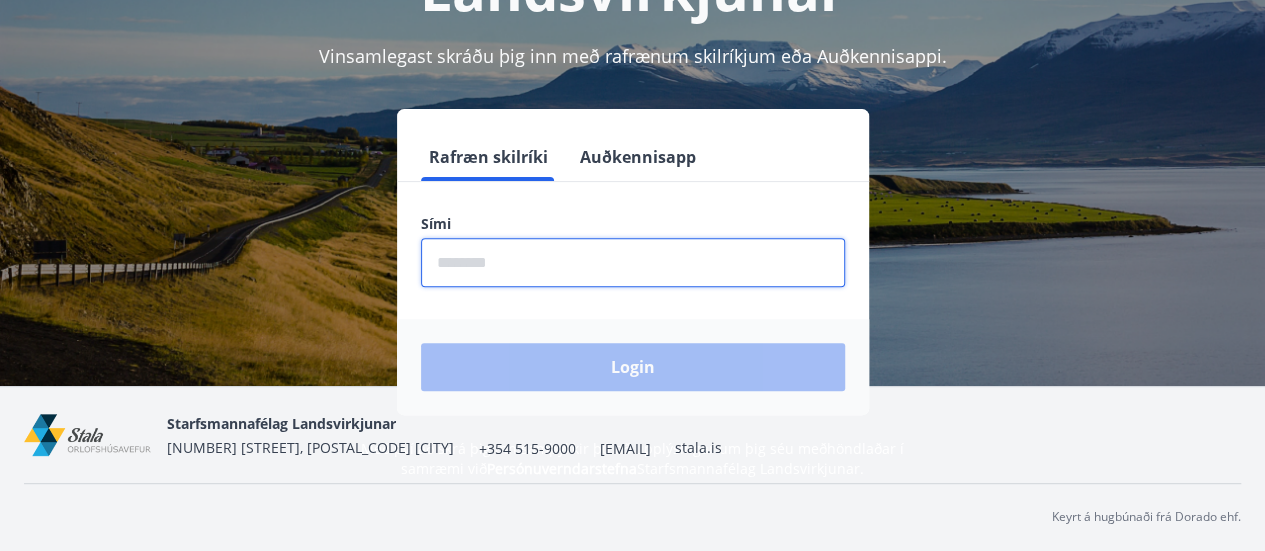 click at bounding box center [633, 262] 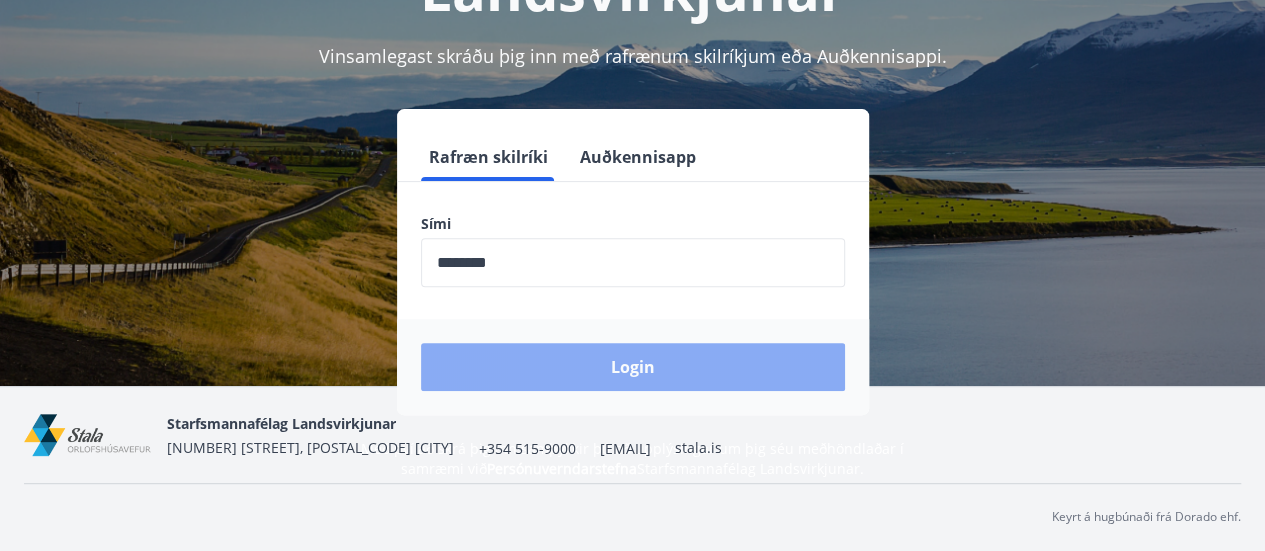 click on "Login" at bounding box center [633, 367] 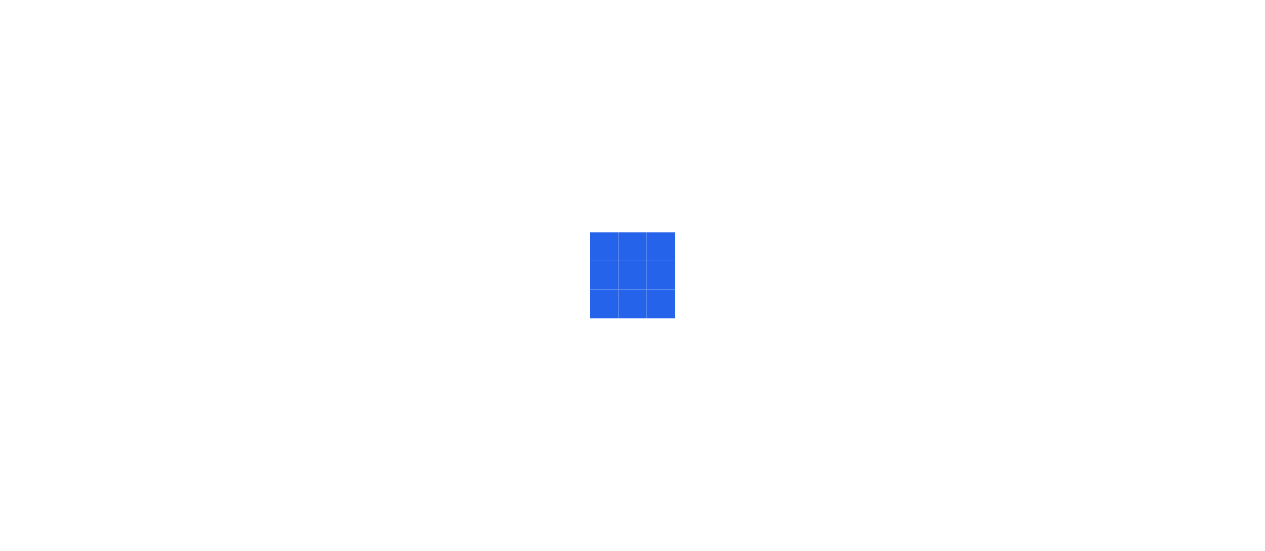 scroll, scrollTop: 0, scrollLeft: 0, axis: both 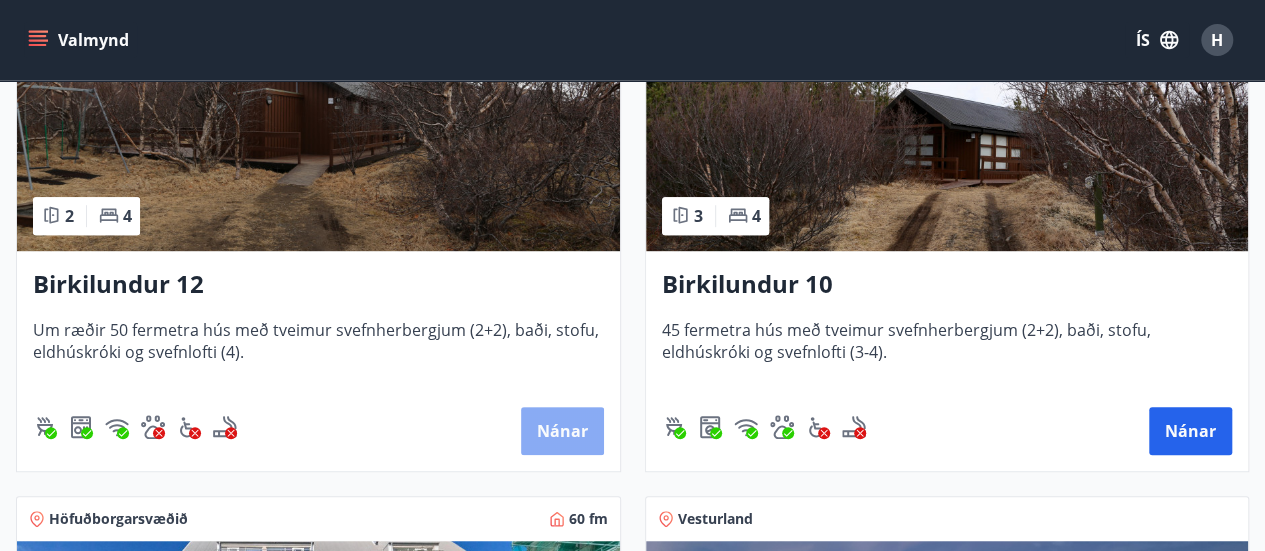 click on "Nánar" at bounding box center [562, 431] 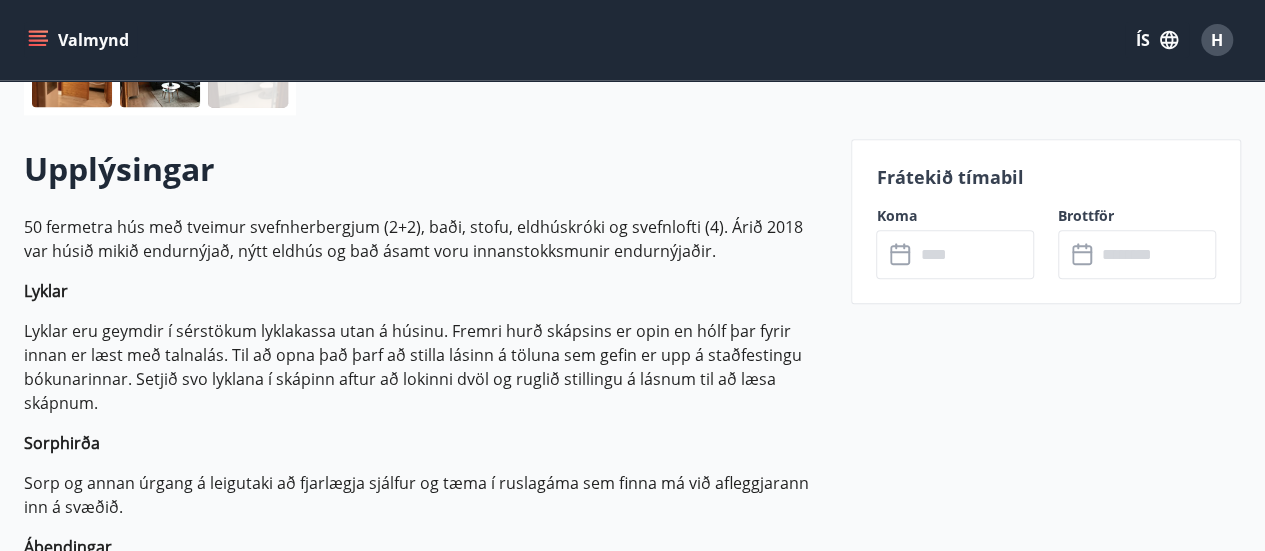 scroll, scrollTop: 528, scrollLeft: 0, axis: vertical 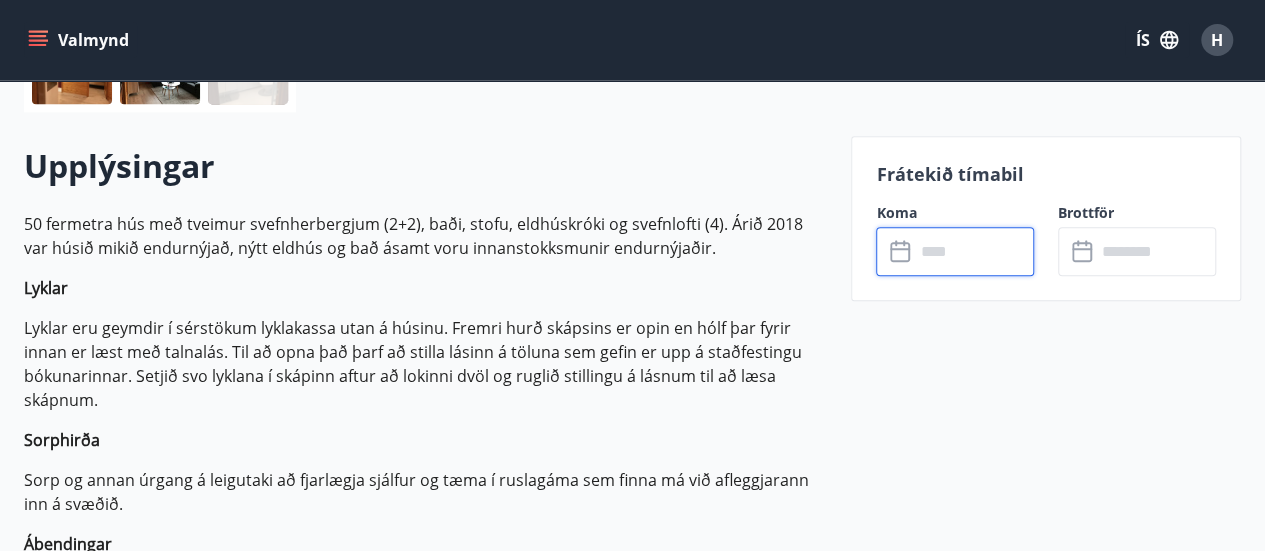 click at bounding box center (974, 251) 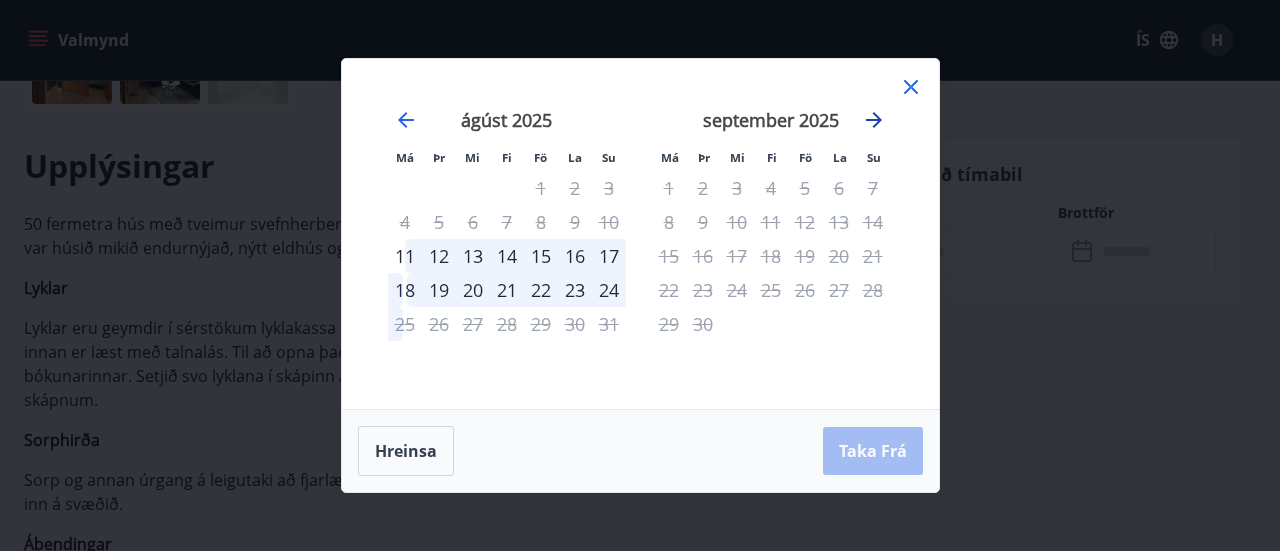 click 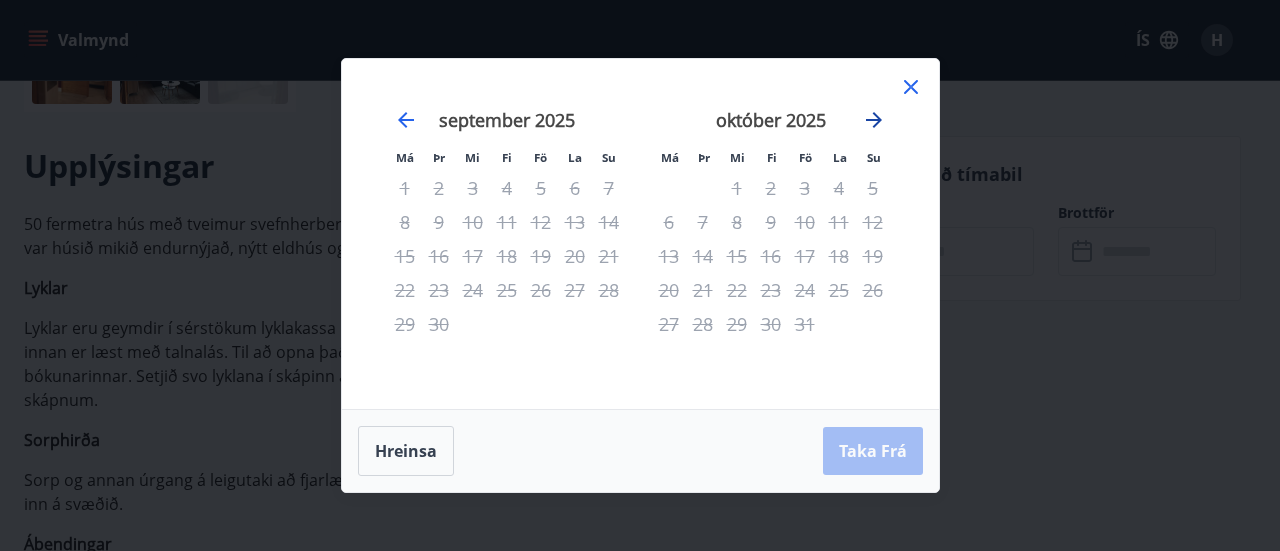 click 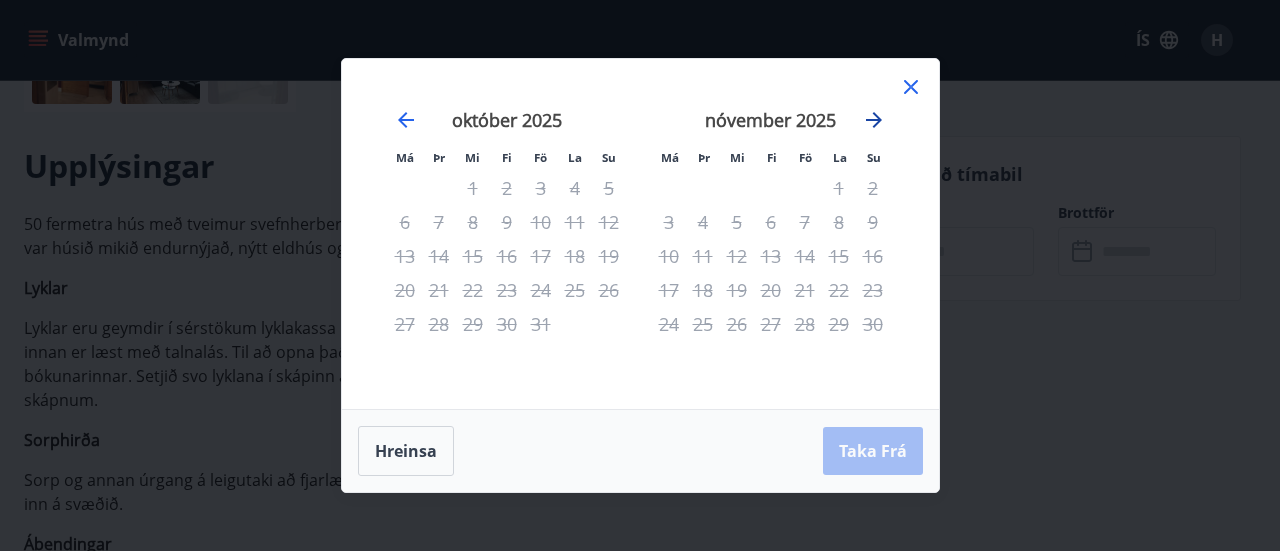 click 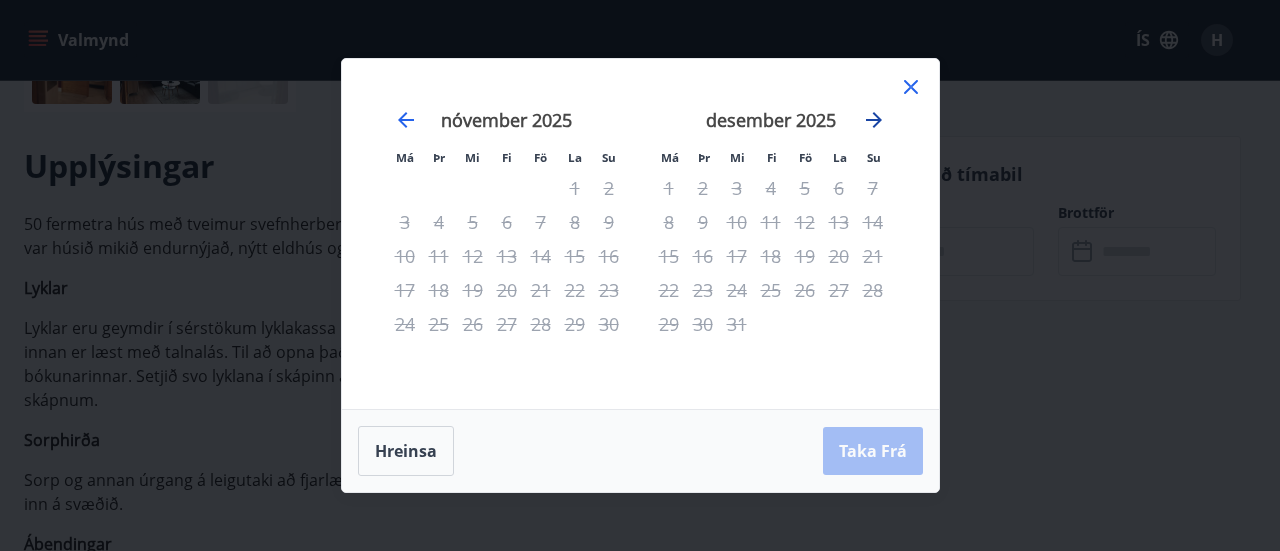 click 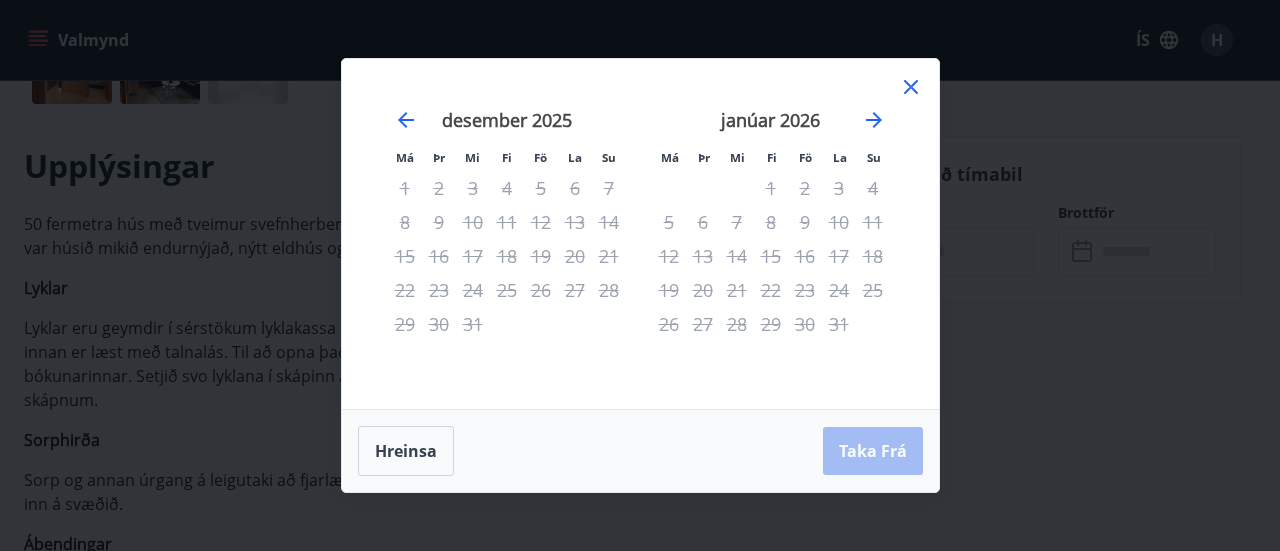 click 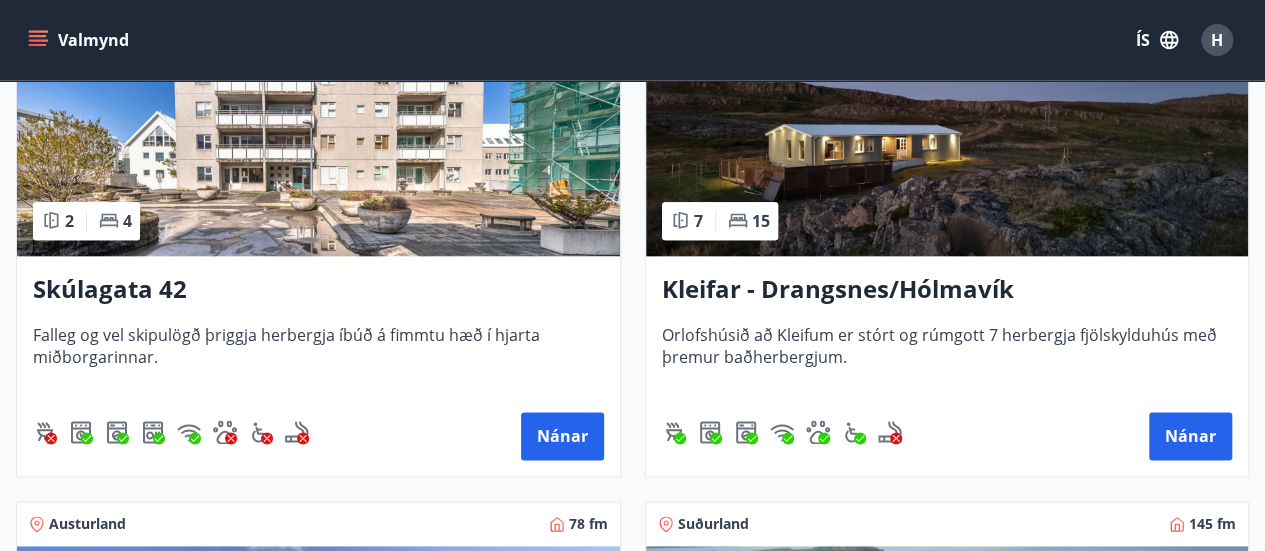 scroll, scrollTop: 1031, scrollLeft: 0, axis: vertical 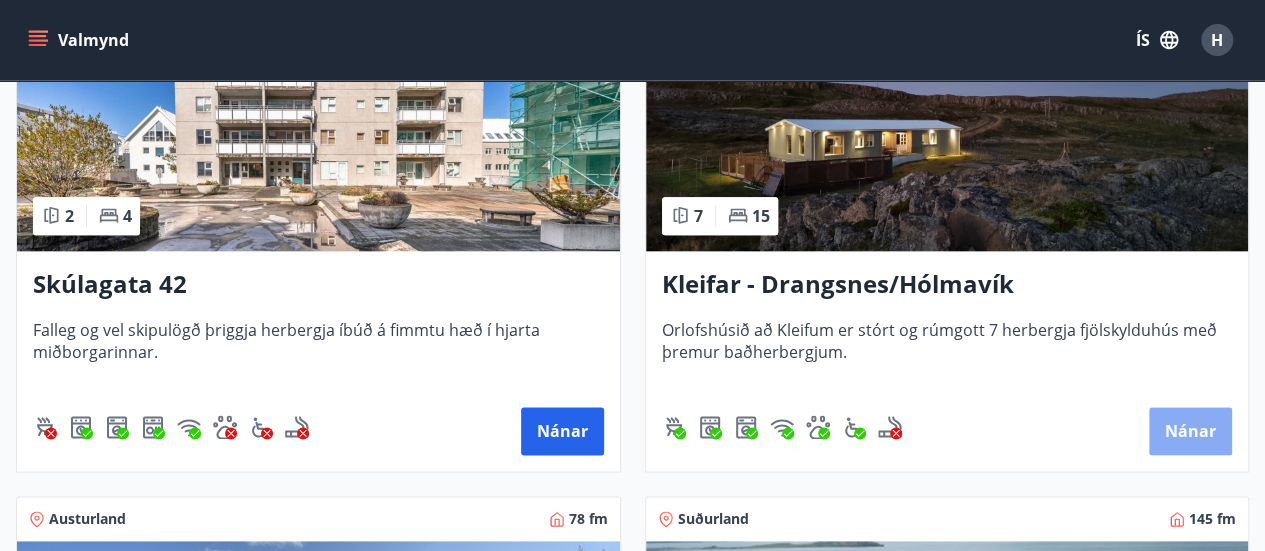 click on "Nánar" at bounding box center [1190, 431] 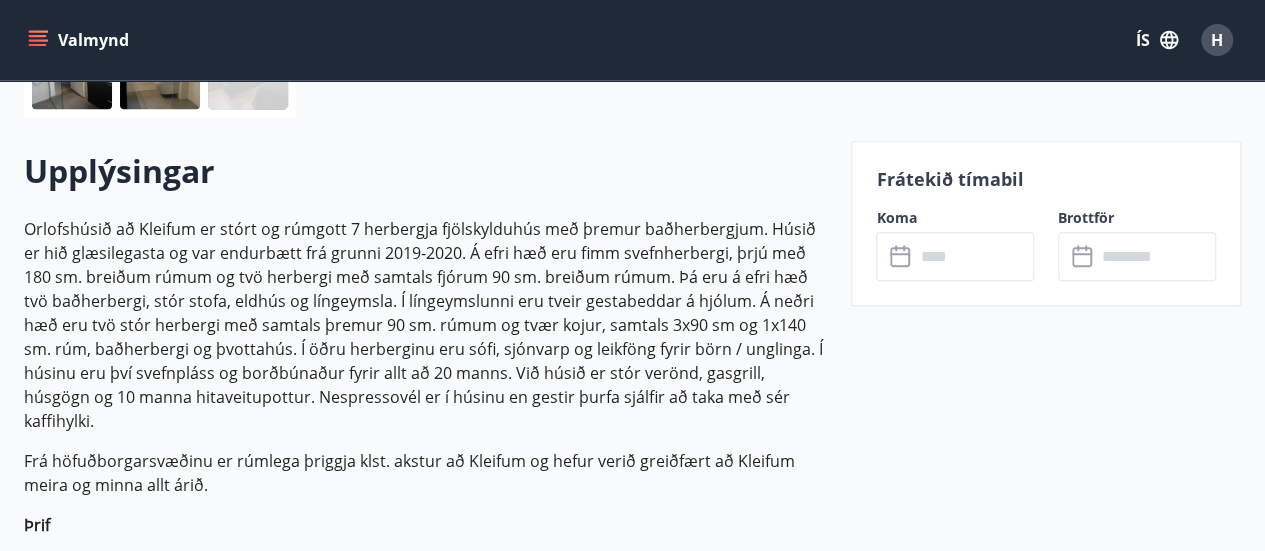 scroll, scrollTop: 525, scrollLeft: 0, axis: vertical 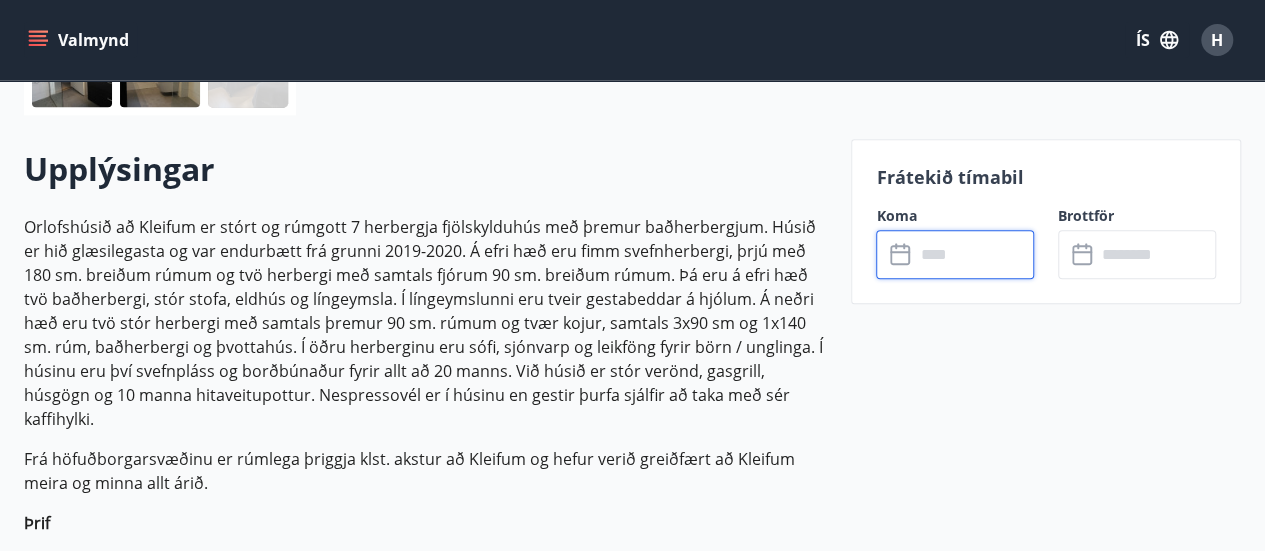 click at bounding box center (974, 254) 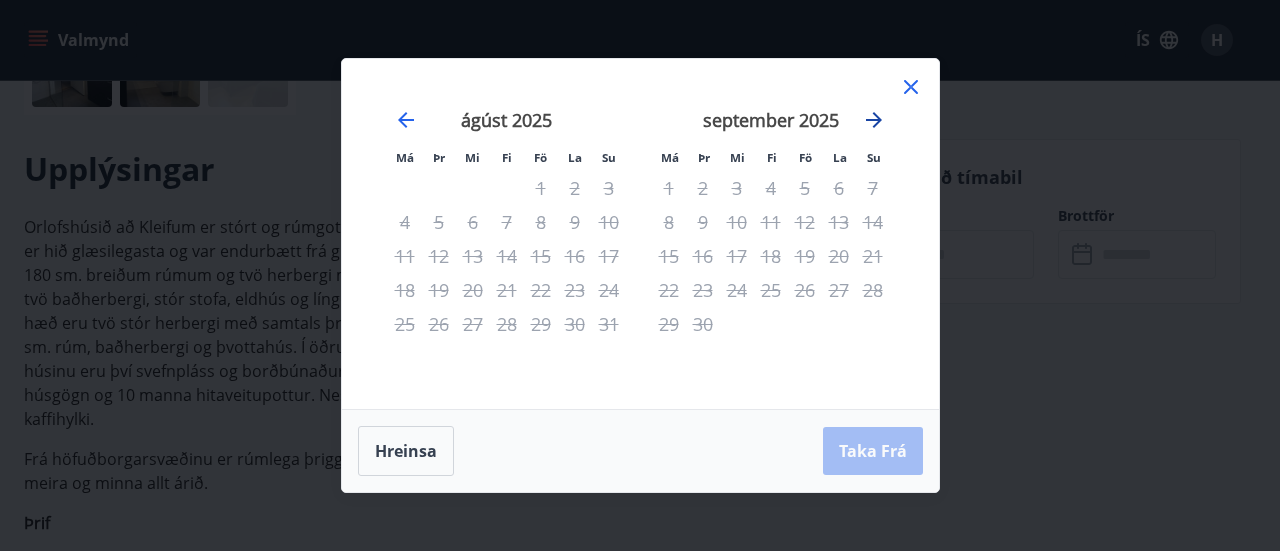 click 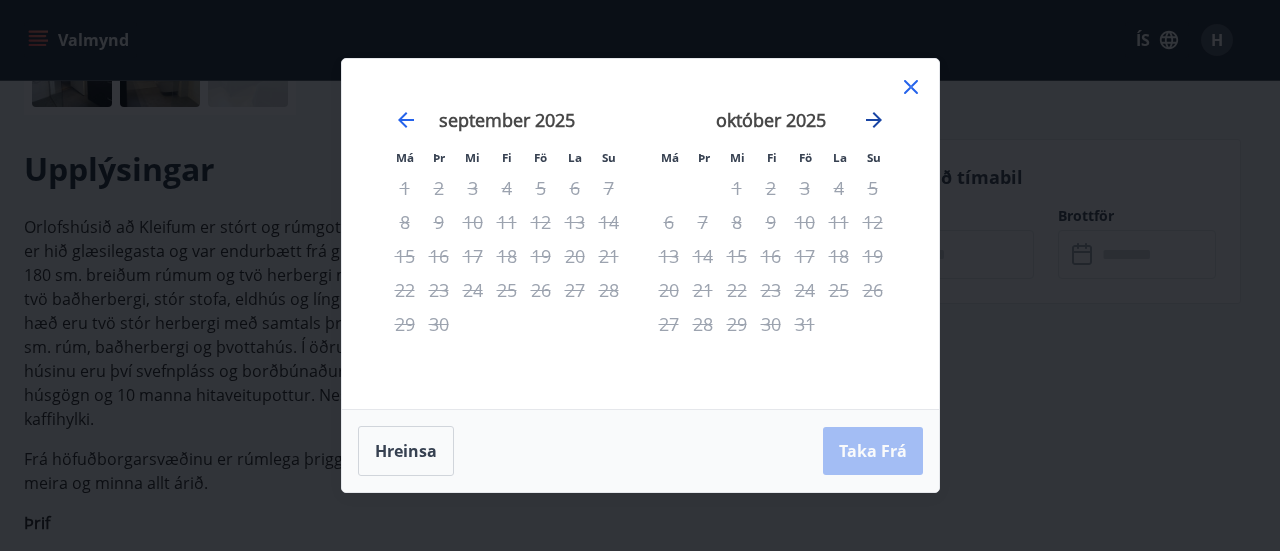 click 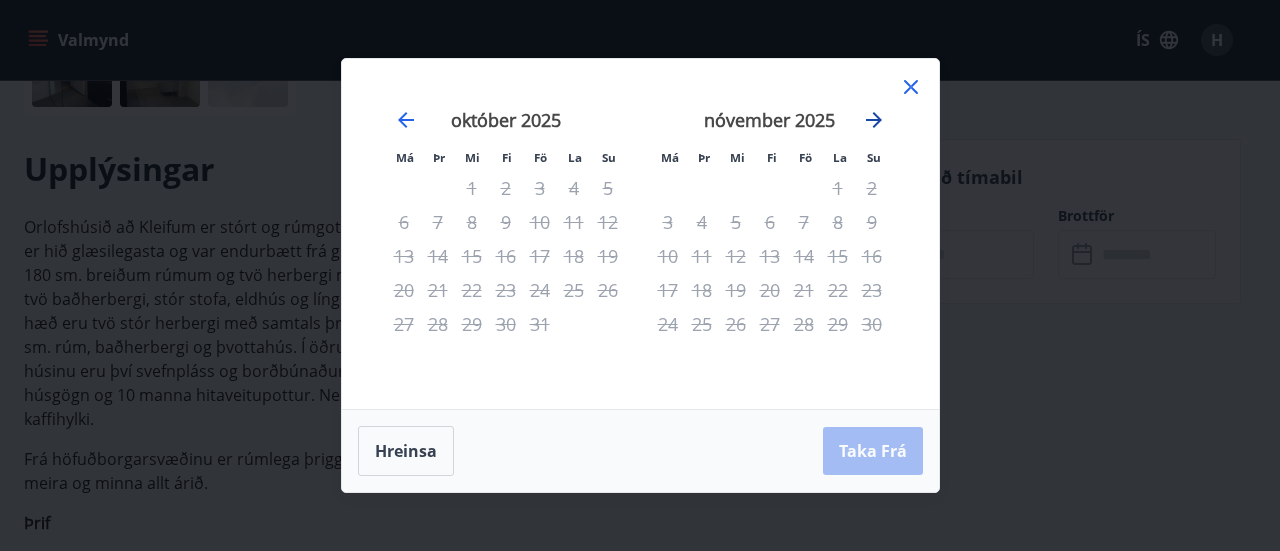 click 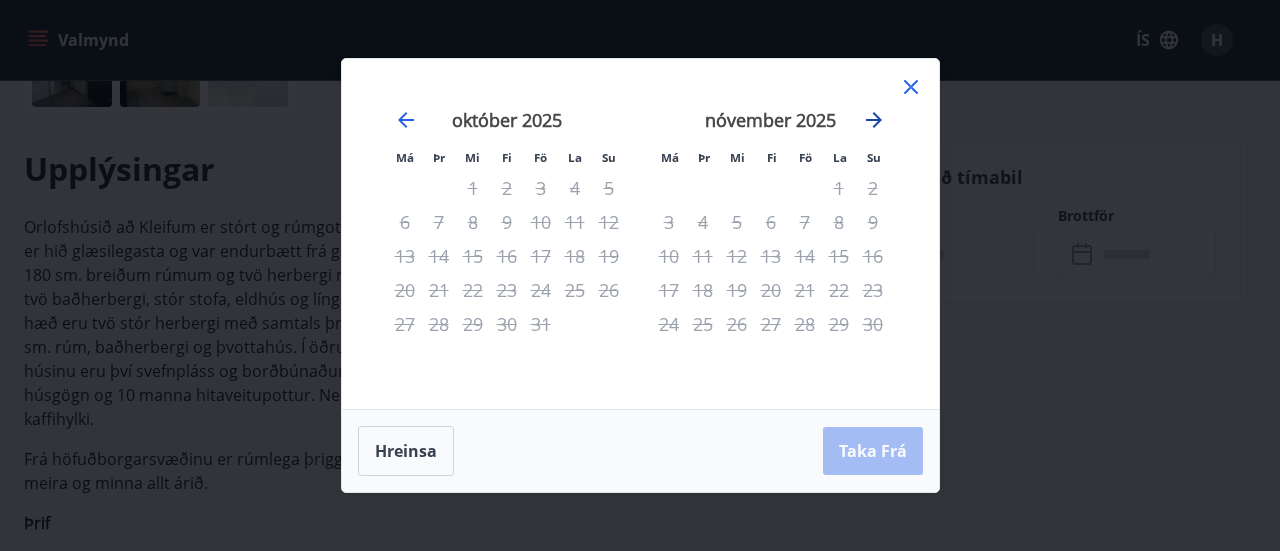 click 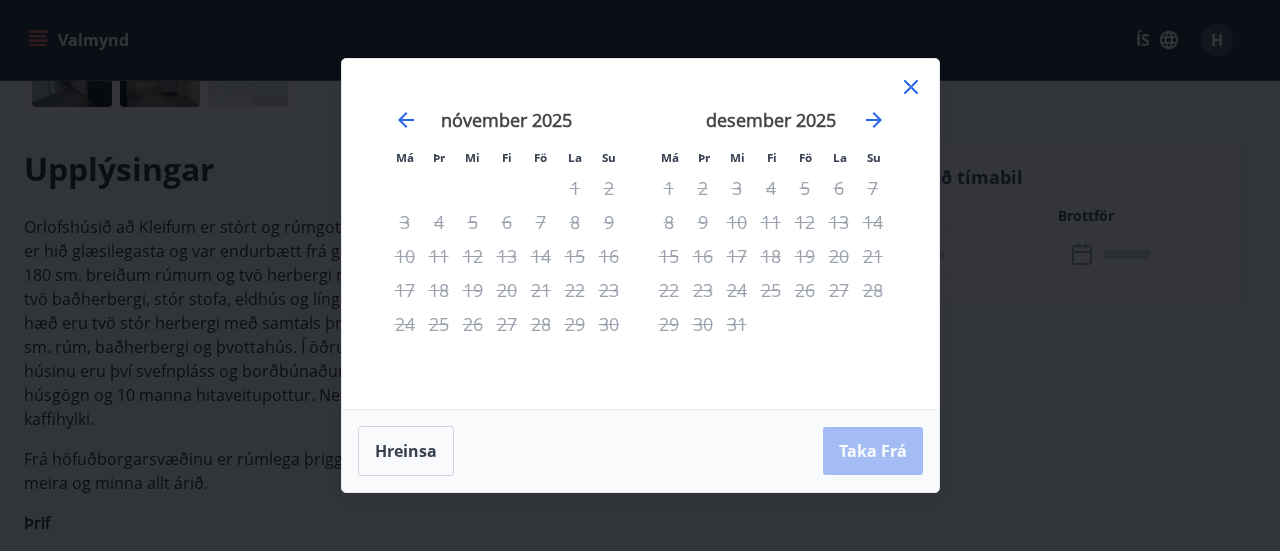 click 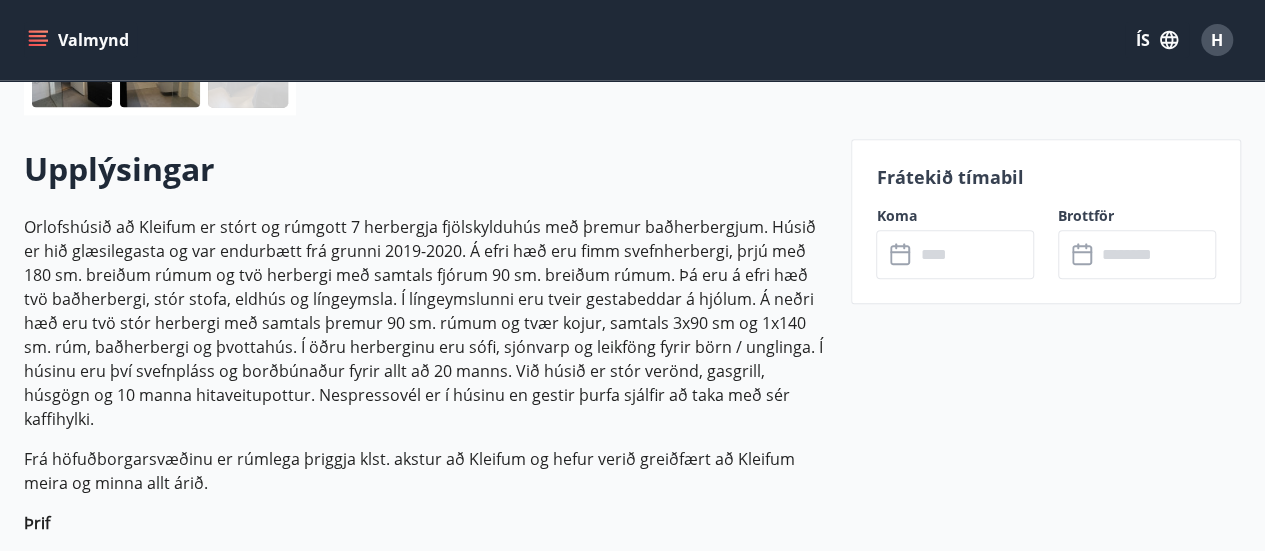 click on "Orlofshúsið að Kleifum er stórt og rúmgott 7 herbergja fjölskylduhús með þremur baðherbergjum. Húsið er hið glæsilegasta og var endurbætt frá grunni 2019-2020. Á efri hæð eru fimm svefnherbergi, þrjú með 180 sm. breiðum rúmum og tvö herbergi með samtals fjórum 90 sm. breiðum rúmum. Þá eru á efri hæð tvö baðherbergi, stór stofa, eldhús og língeymsla. Í língeymslunni eru tveir gestabeddar á hjólum. Á neðri hæð eru tvö stór herbergi með samtals þremur 90 sm. rúmum og tvær kojur, samtals 3x90 sm og 1x140 sm. rúm, baðherbergi og þvottahús. Í öðru herberginu eru sófi, sjónvarp og leikföng fyrir börn / unglinga. Í húsinu eru því svefnpláss og borðbúnaður fyrir allt að 20 manns. Við húsið er stór verönd, gasgrill, húsgögn og 10 manna hitaveitupottur. Nespressovél er í húsinu en gestir þurfa sjálfir að taka með sér kaffihylki." at bounding box center [425, 323] 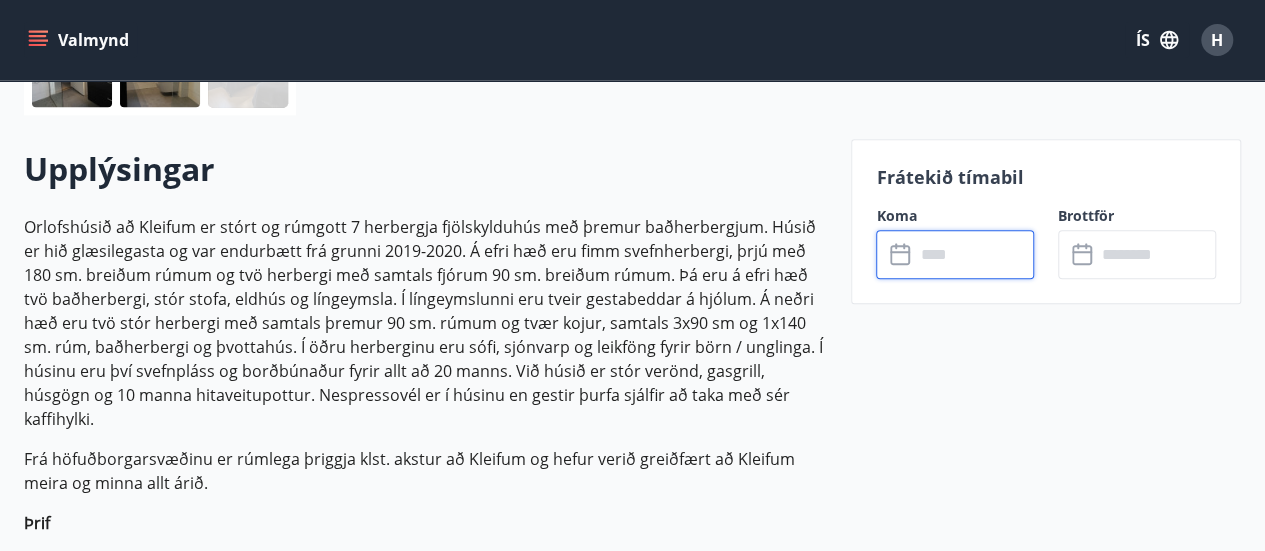click at bounding box center (974, 254) 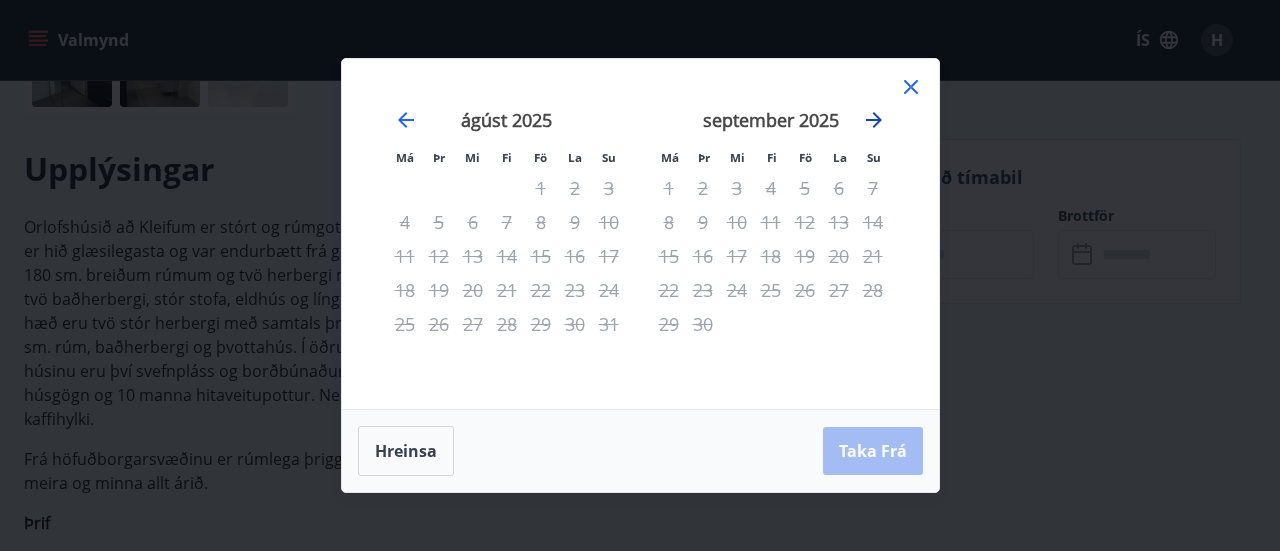 click 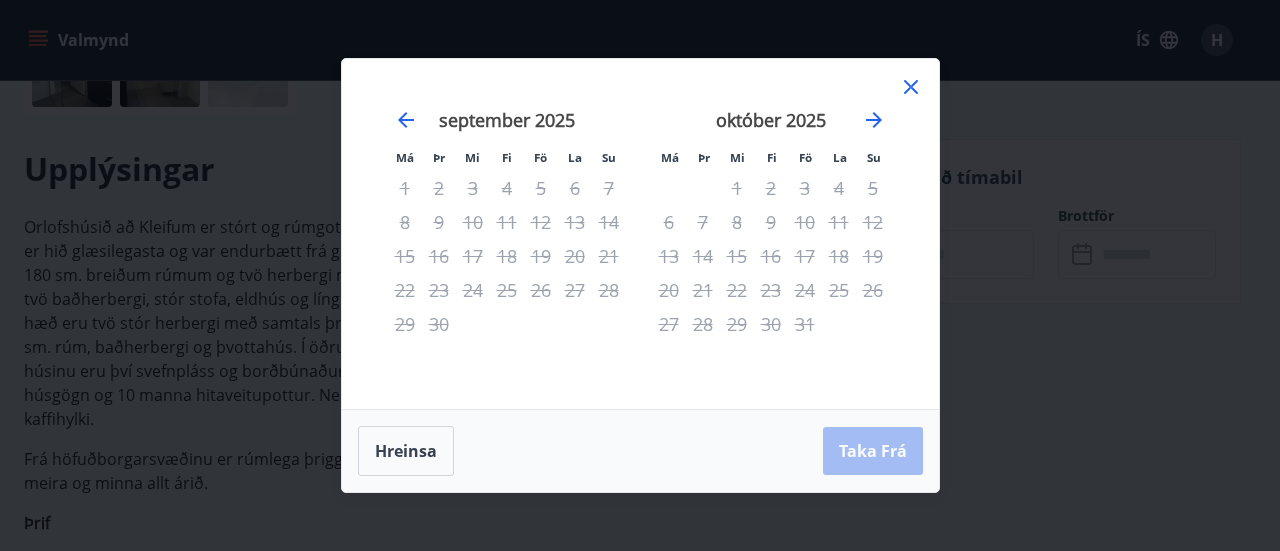 click 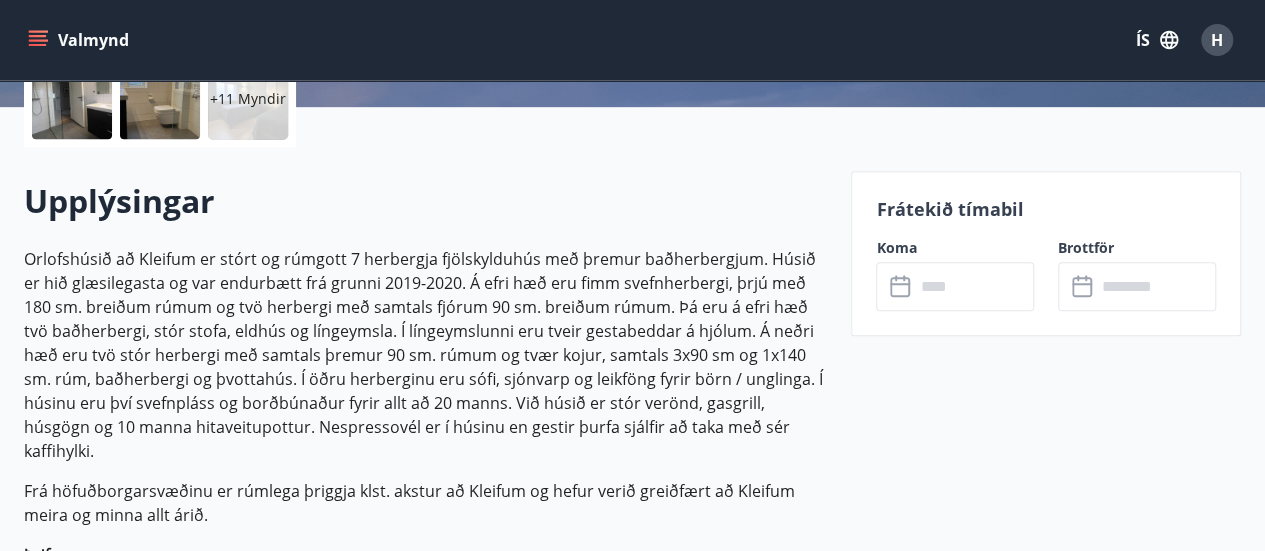 scroll, scrollTop: 501, scrollLeft: 0, axis: vertical 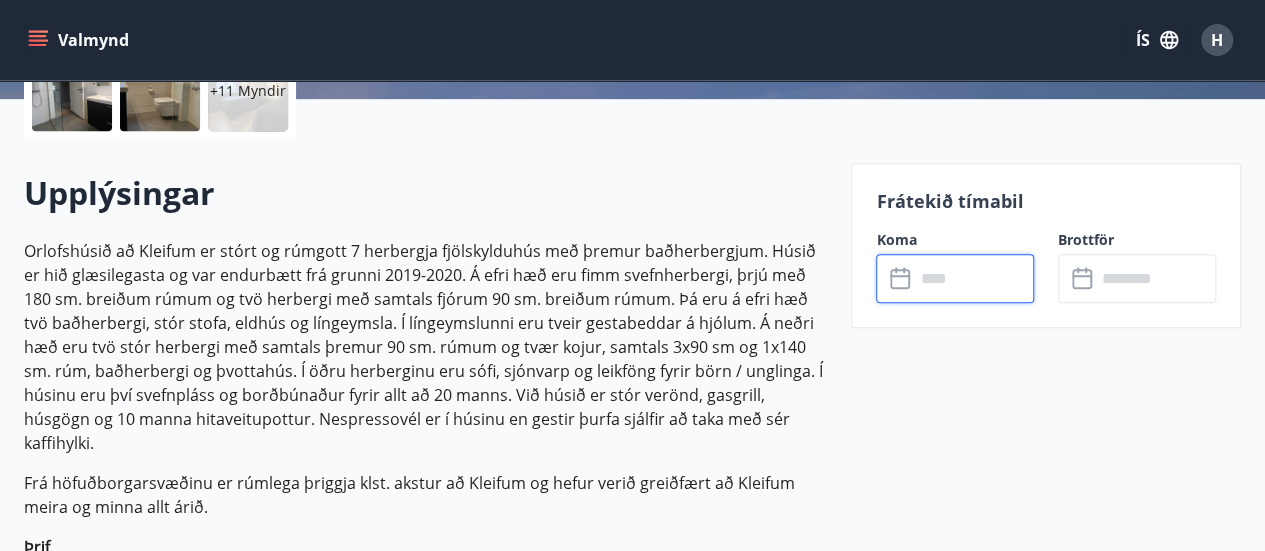 click at bounding box center [974, 278] 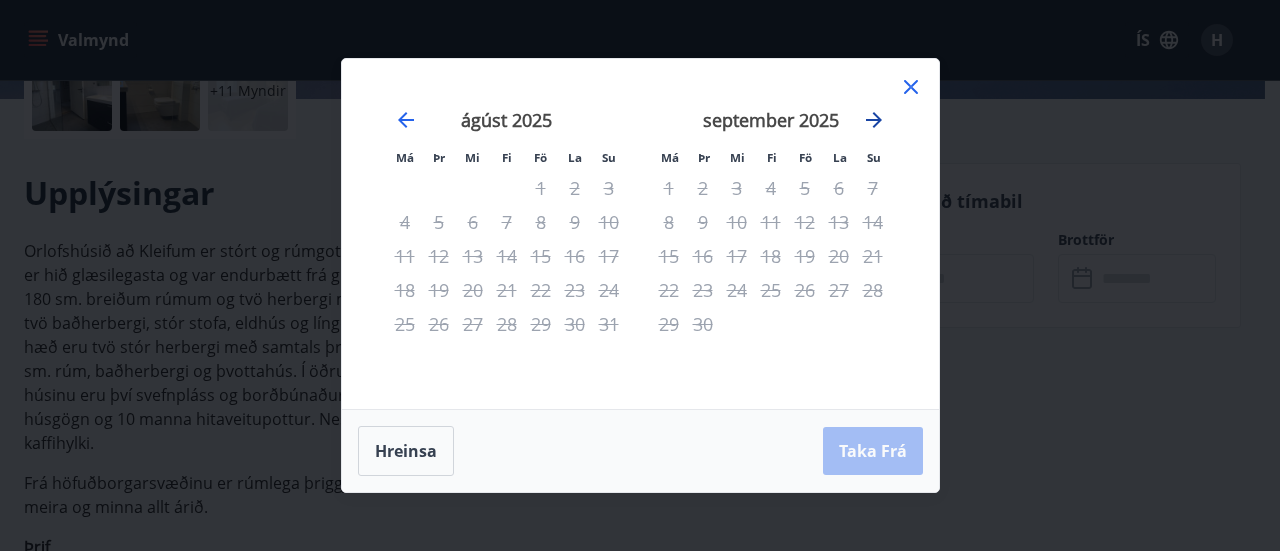 click 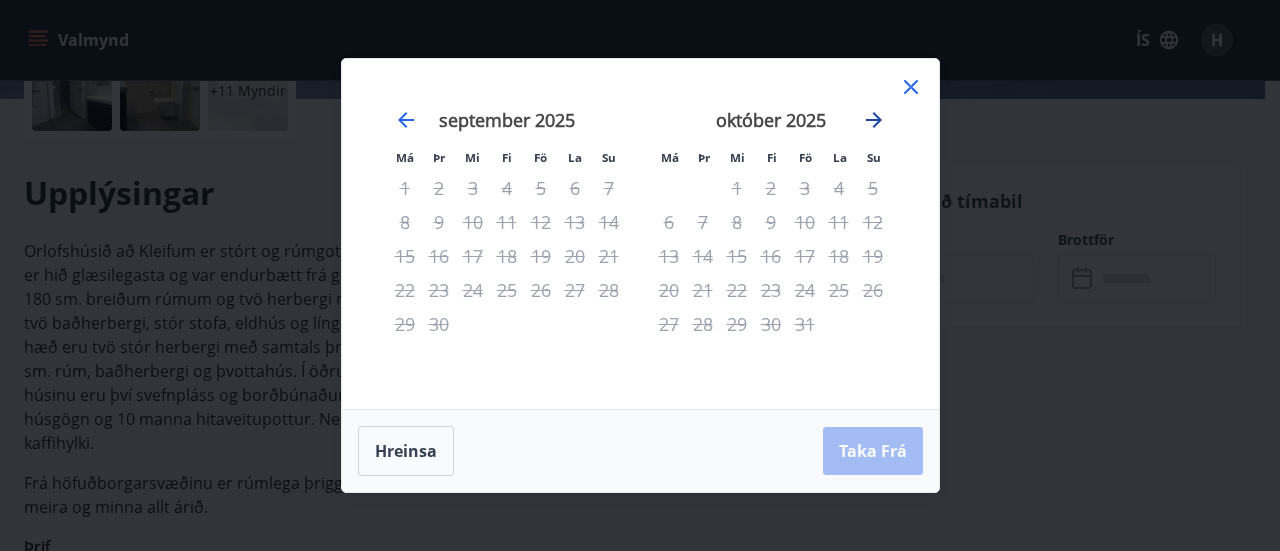 click 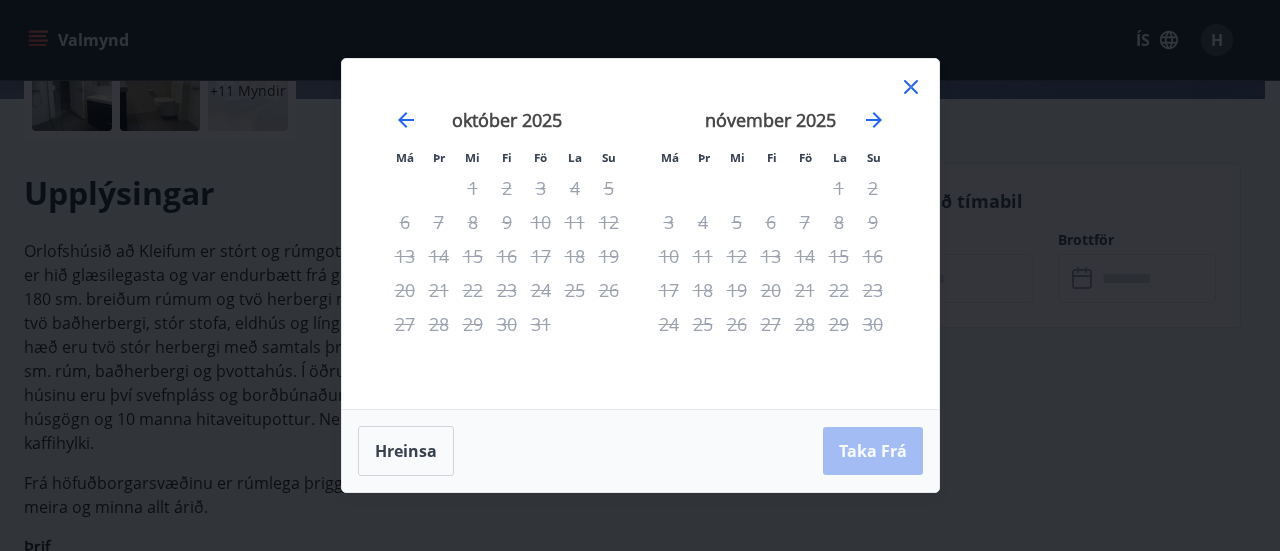 click 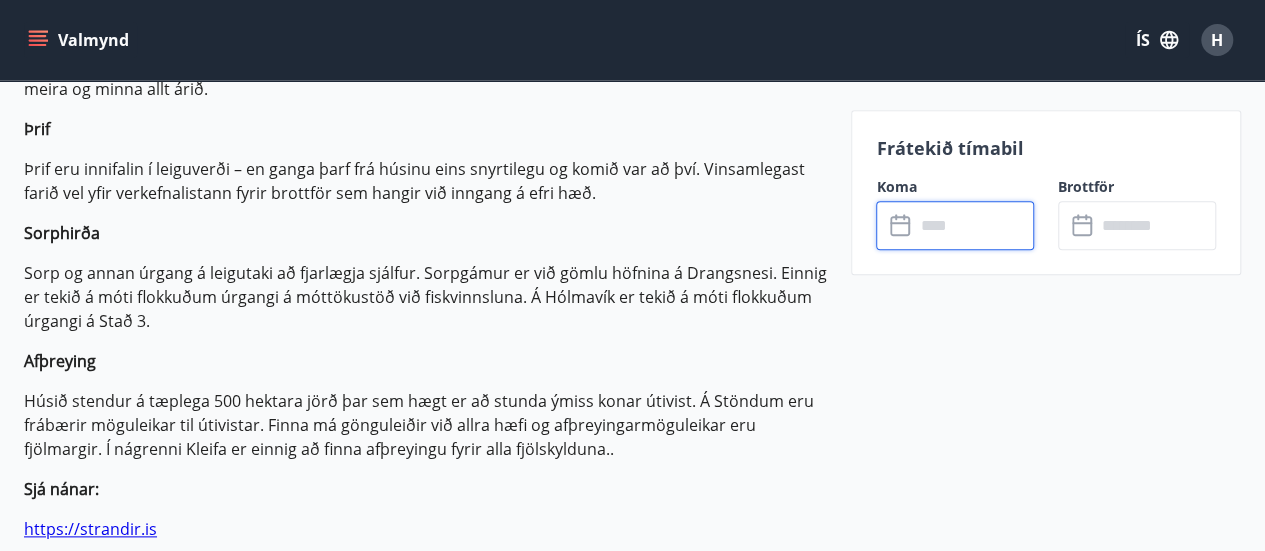 scroll, scrollTop: 920, scrollLeft: 0, axis: vertical 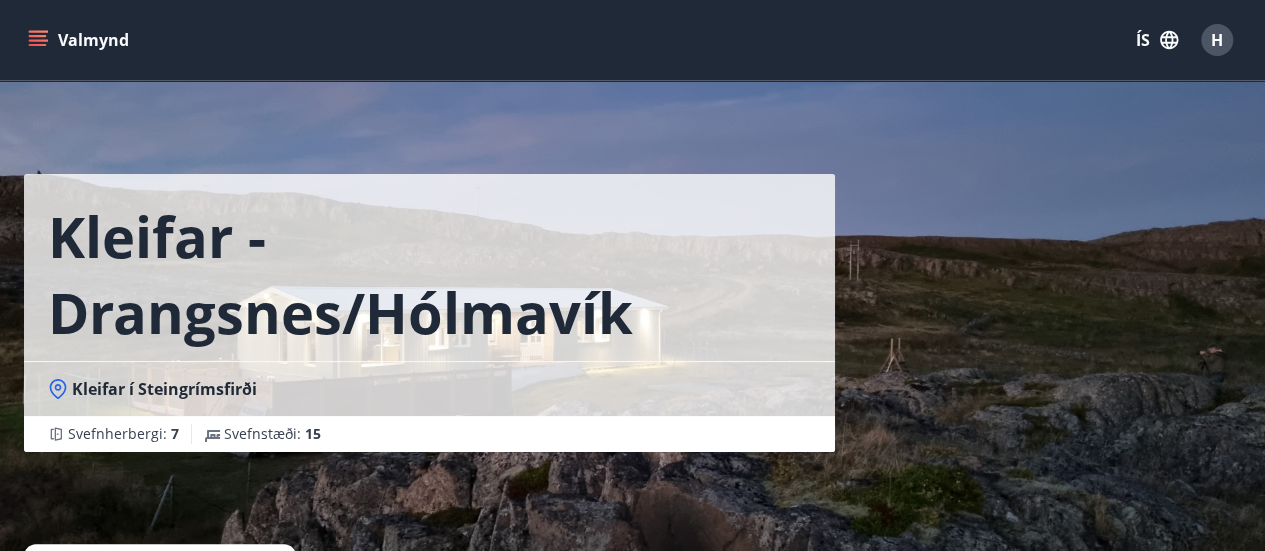 click 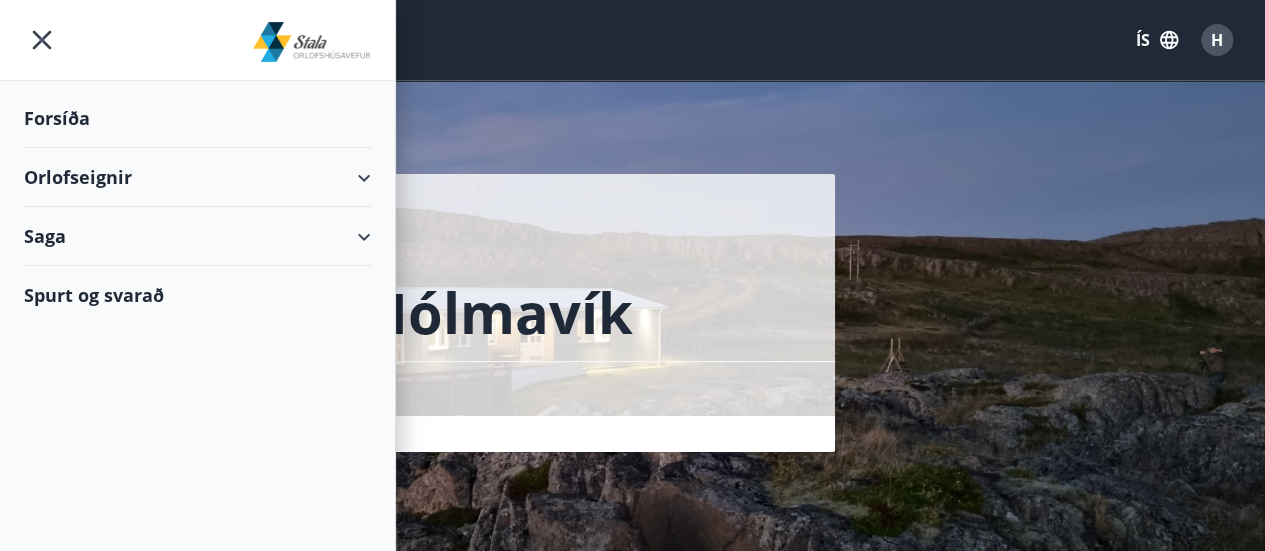 click on "Orlofseignir" at bounding box center (197, 177) 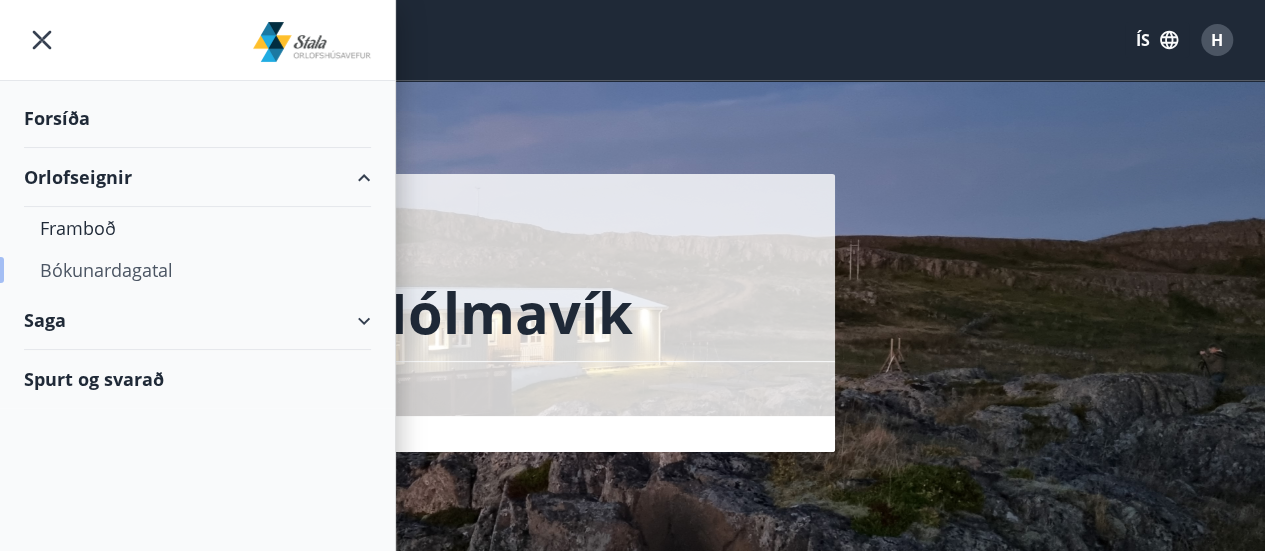 drag, startPoint x: 105, startPoint y: 270, endPoint x: 76, endPoint y: 274, distance: 29.274563 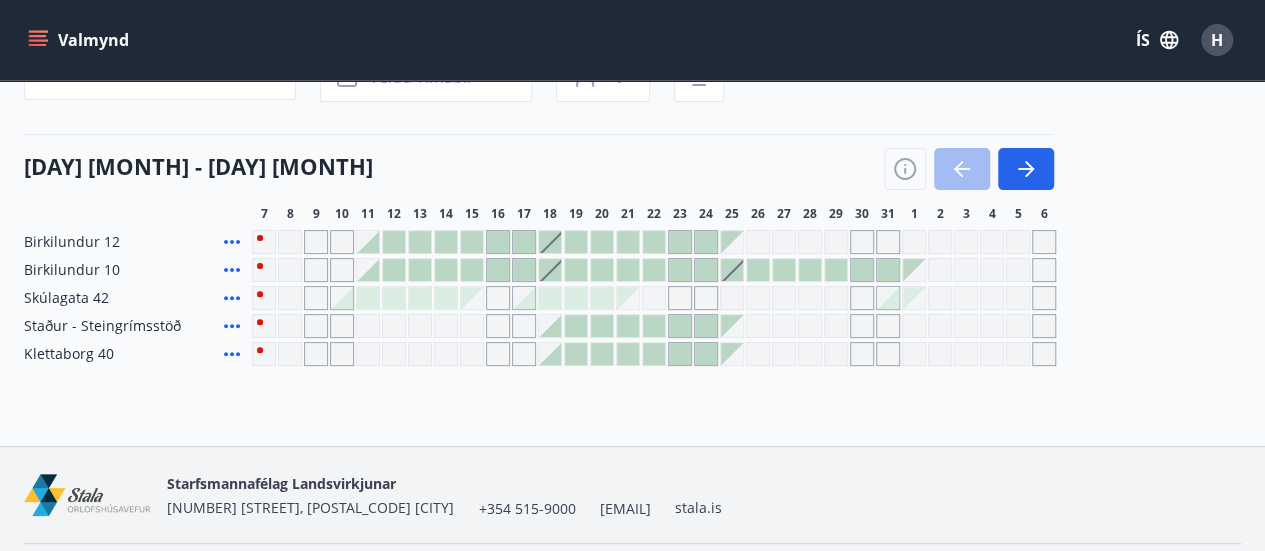 scroll, scrollTop: 190, scrollLeft: 0, axis: vertical 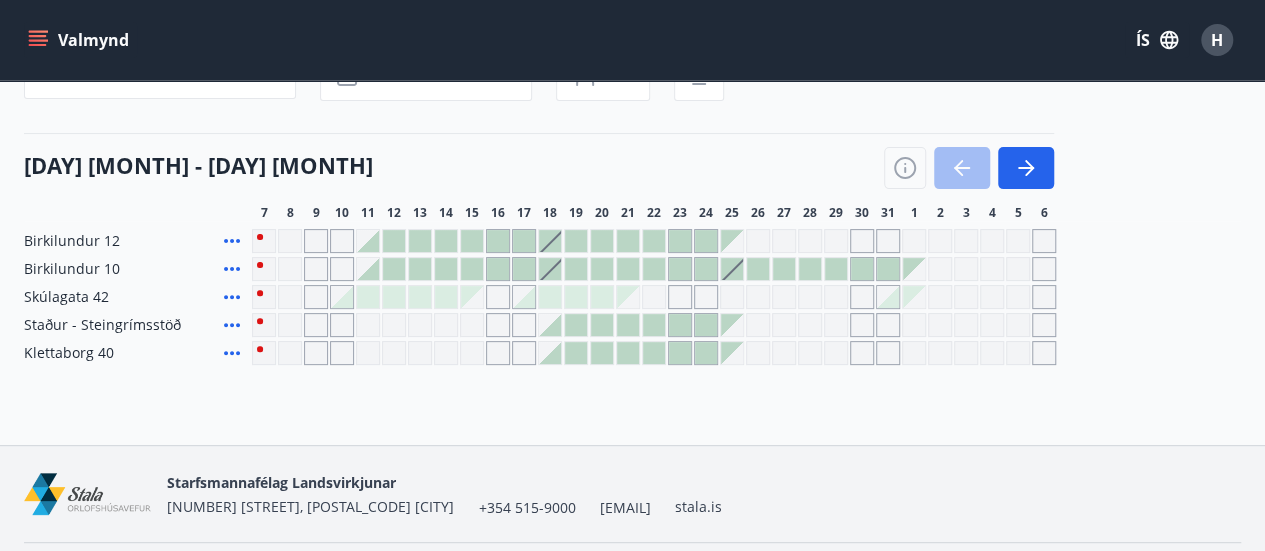 click 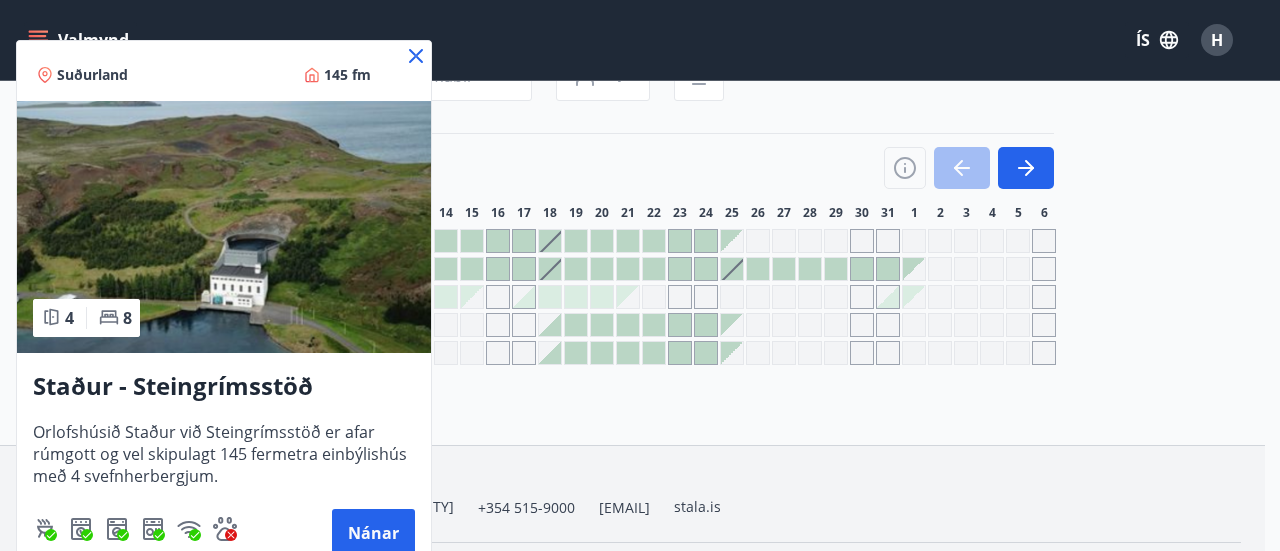 click 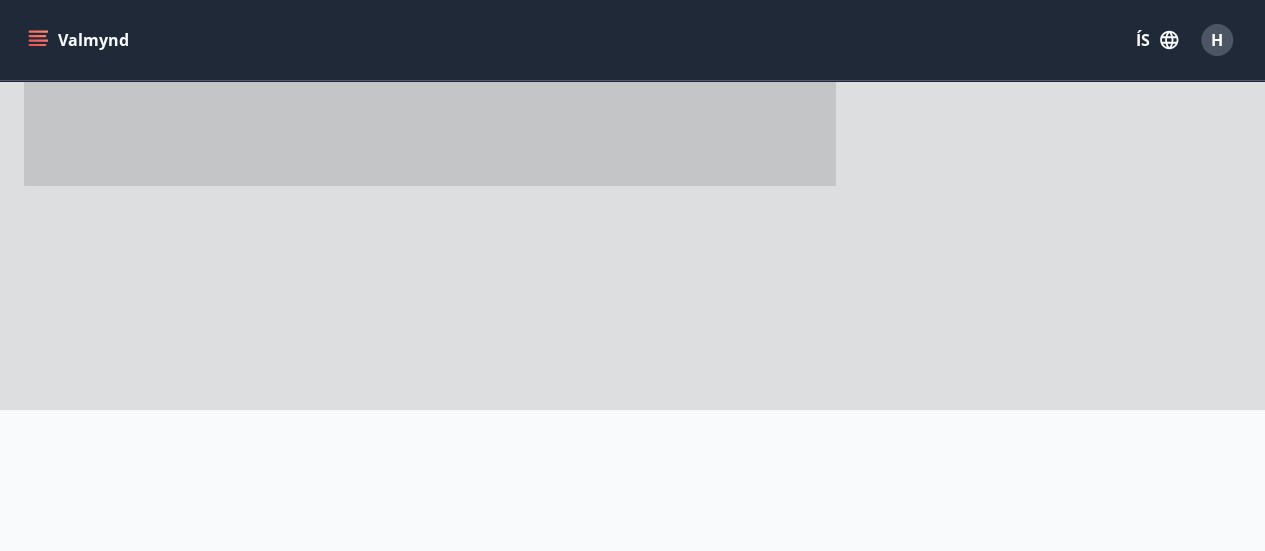 scroll, scrollTop: 0, scrollLeft: 0, axis: both 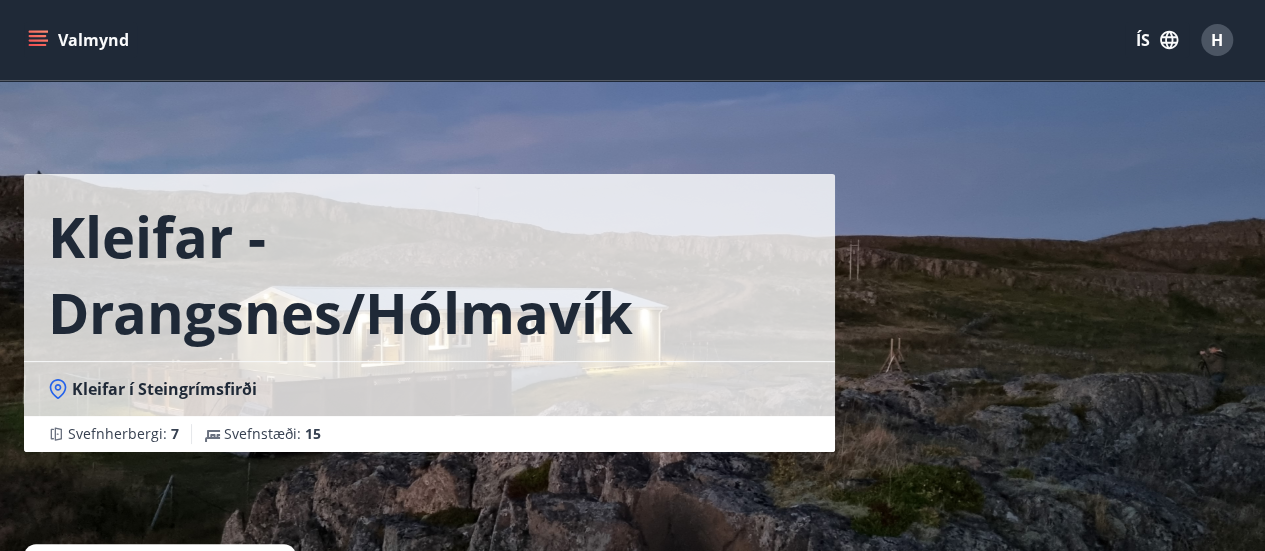 click 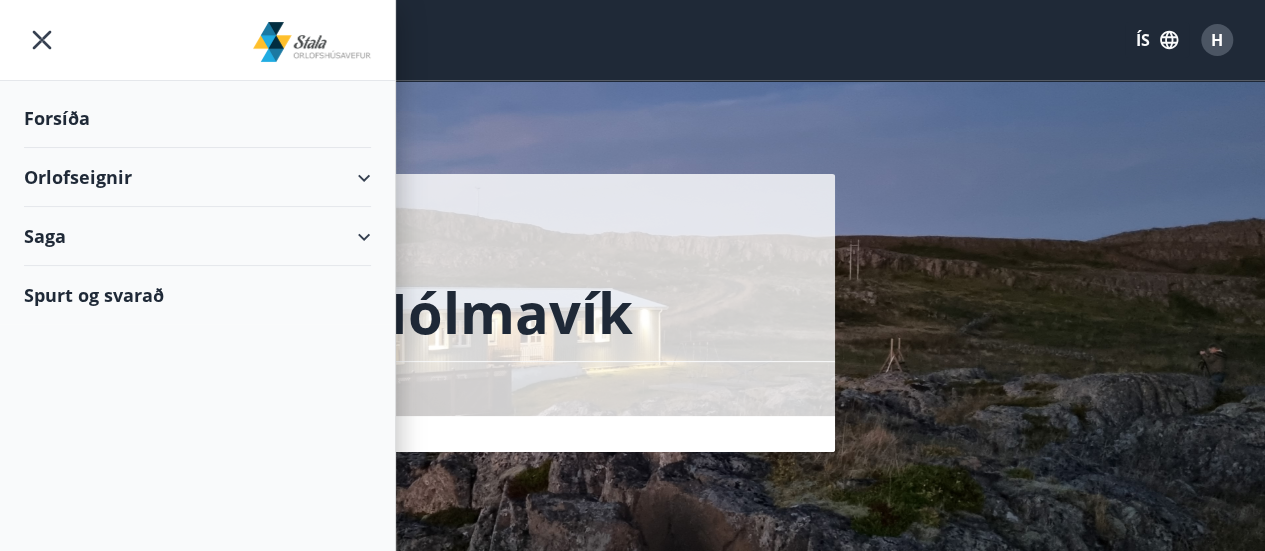 click on "Forsíða" at bounding box center (197, 118) 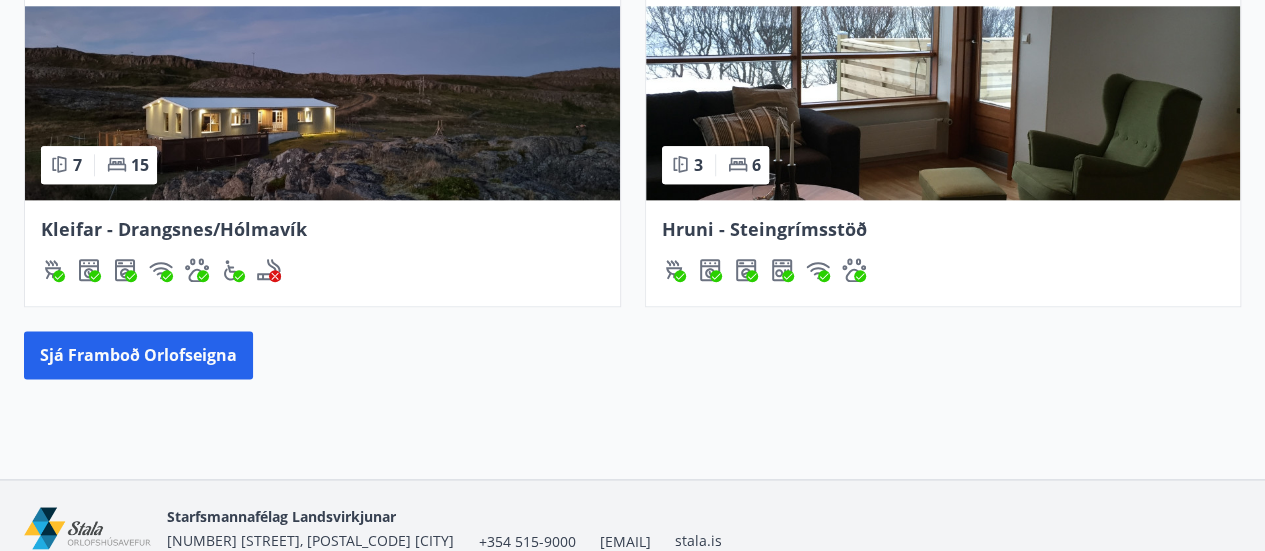 scroll, scrollTop: 1115, scrollLeft: 0, axis: vertical 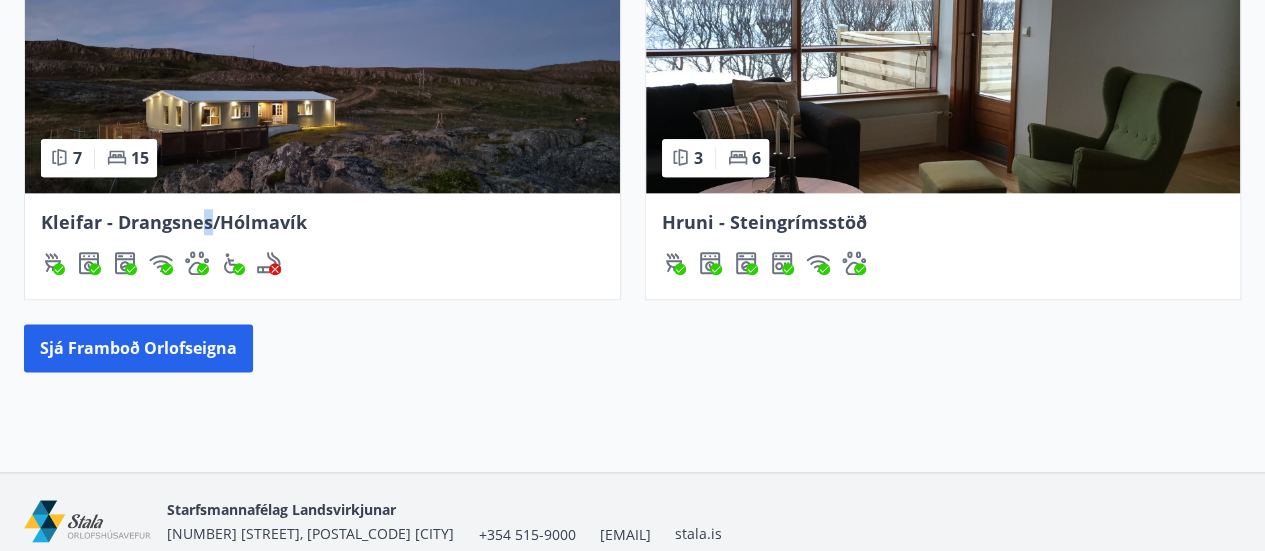drag, startPoint x: 244, startPoint y: 225, endPoint x: 205, endPoint y: 225, distance: 39 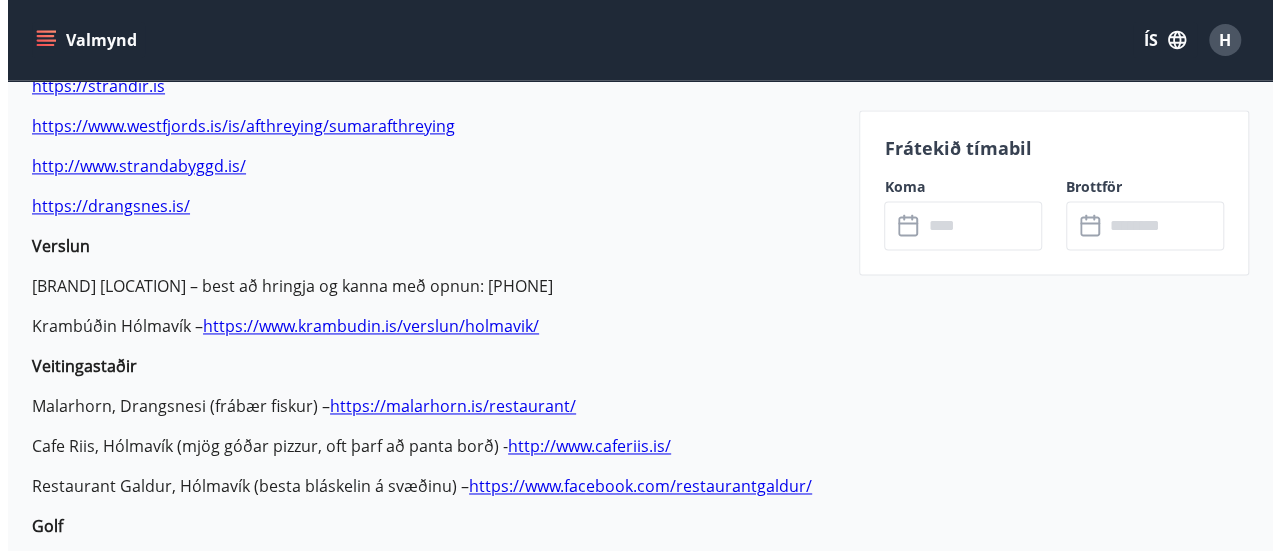 scroll, scrollTop: 1368, scrollLeft: 0, axis: vertical 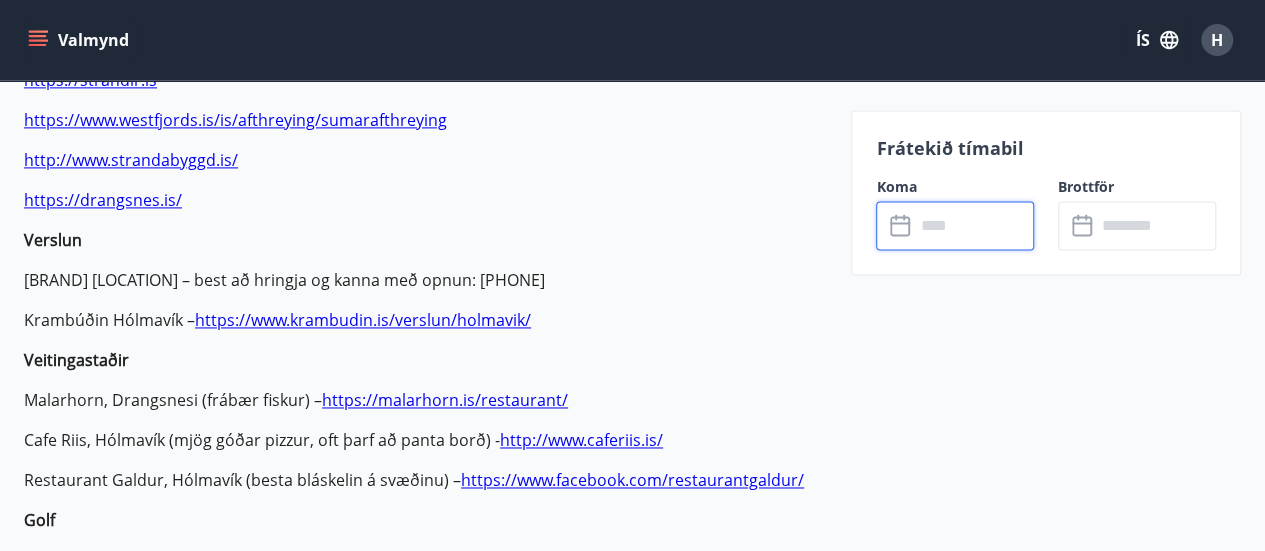 click at bounding box center [974, 225] 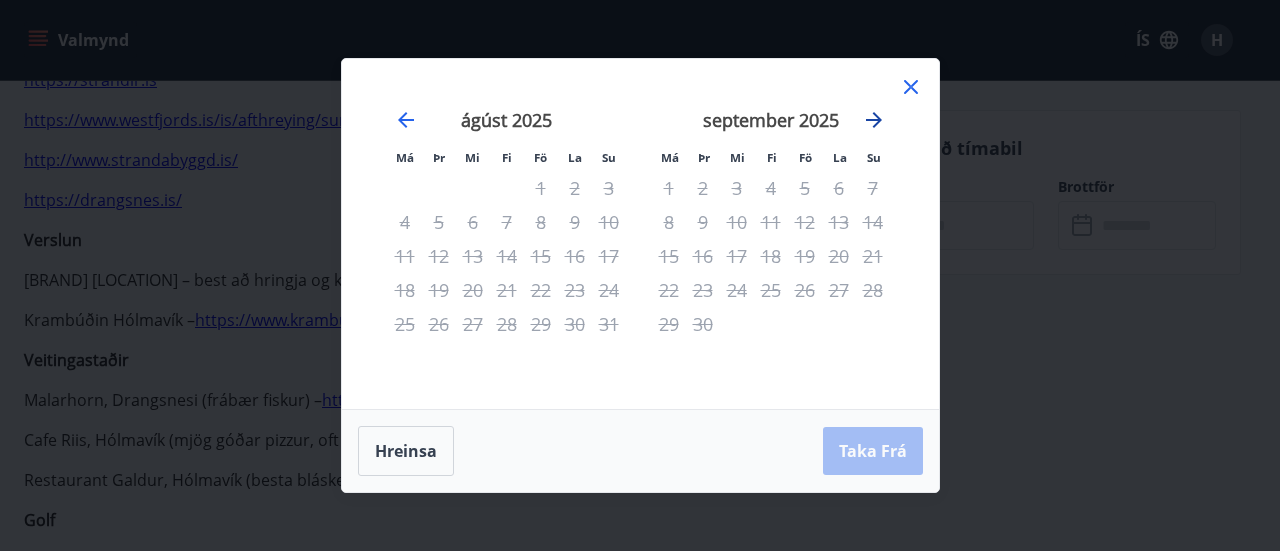 click 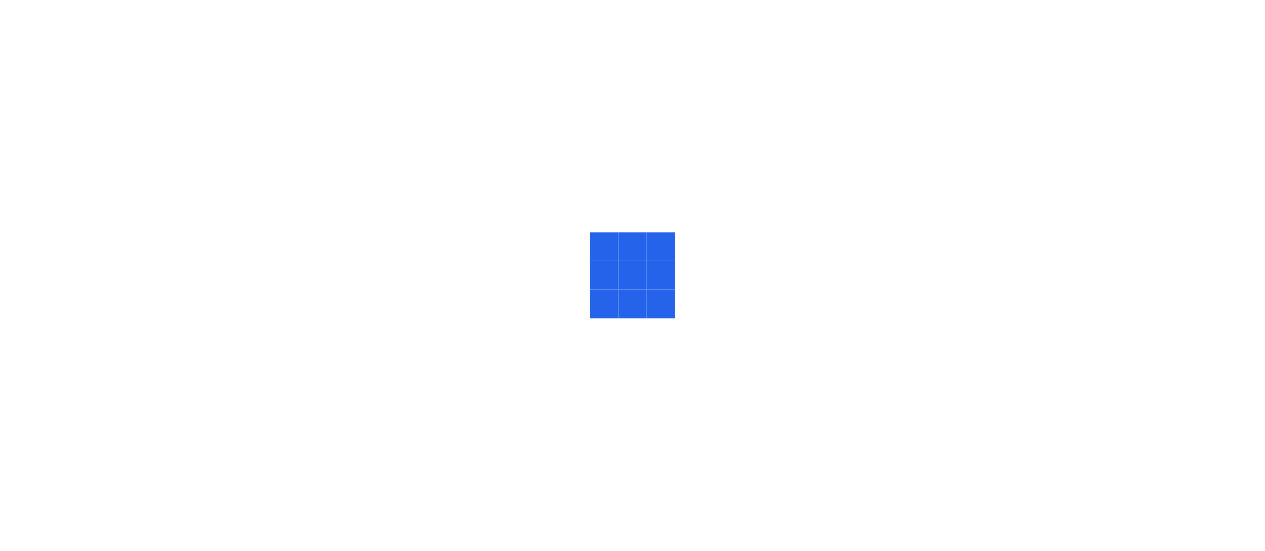 scroll, scrollTop: 0, scrollLeft: 0, axis: both 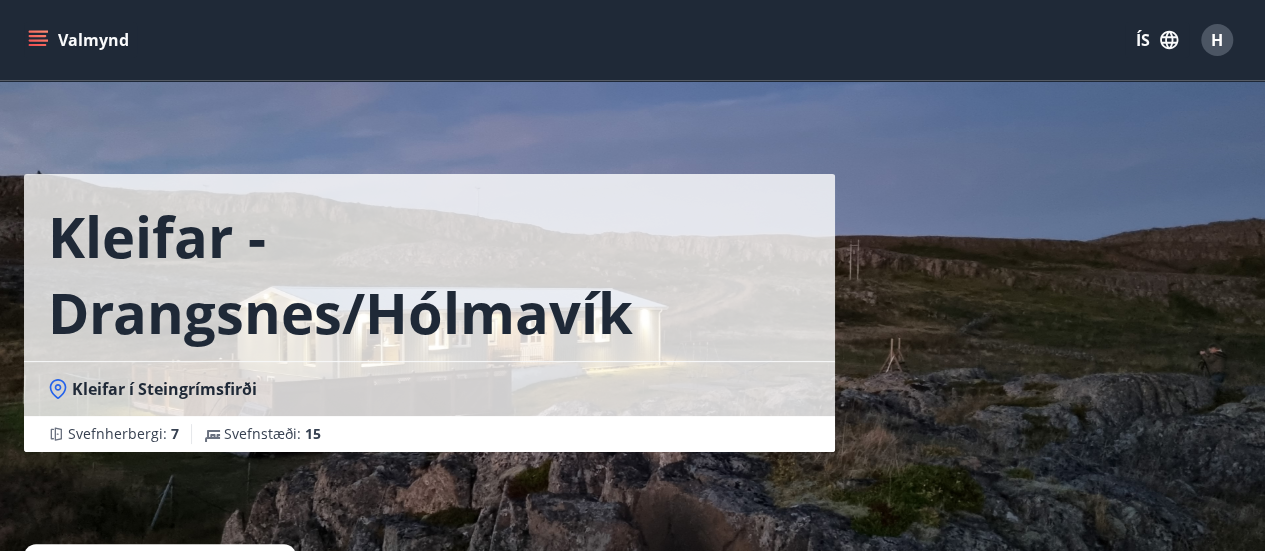 click 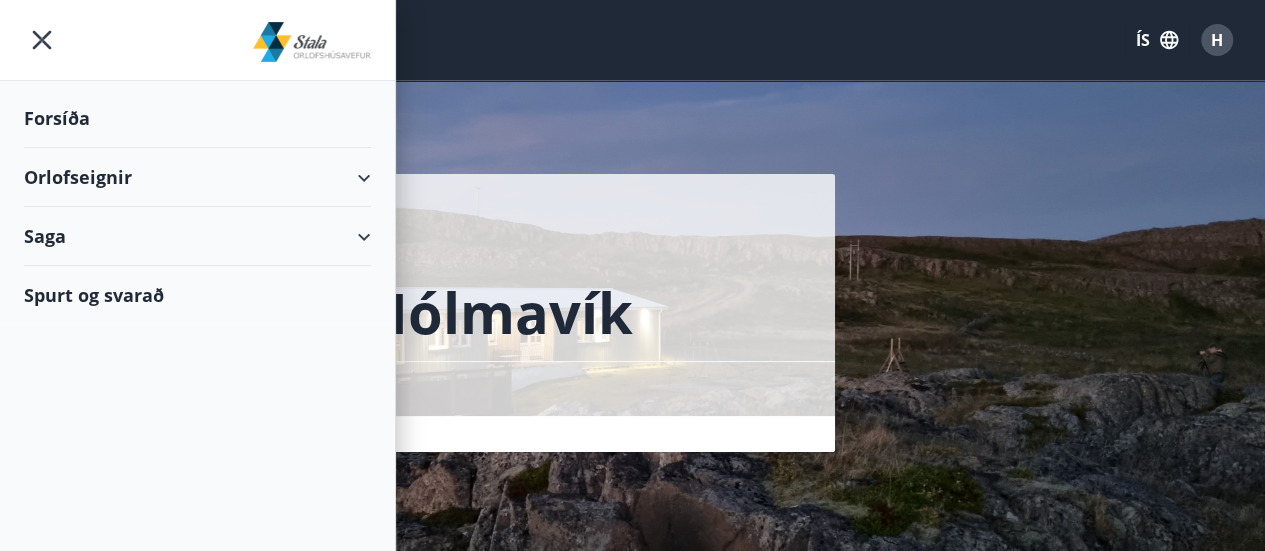 click on "Forsíða" at bounding box center (197, 118) 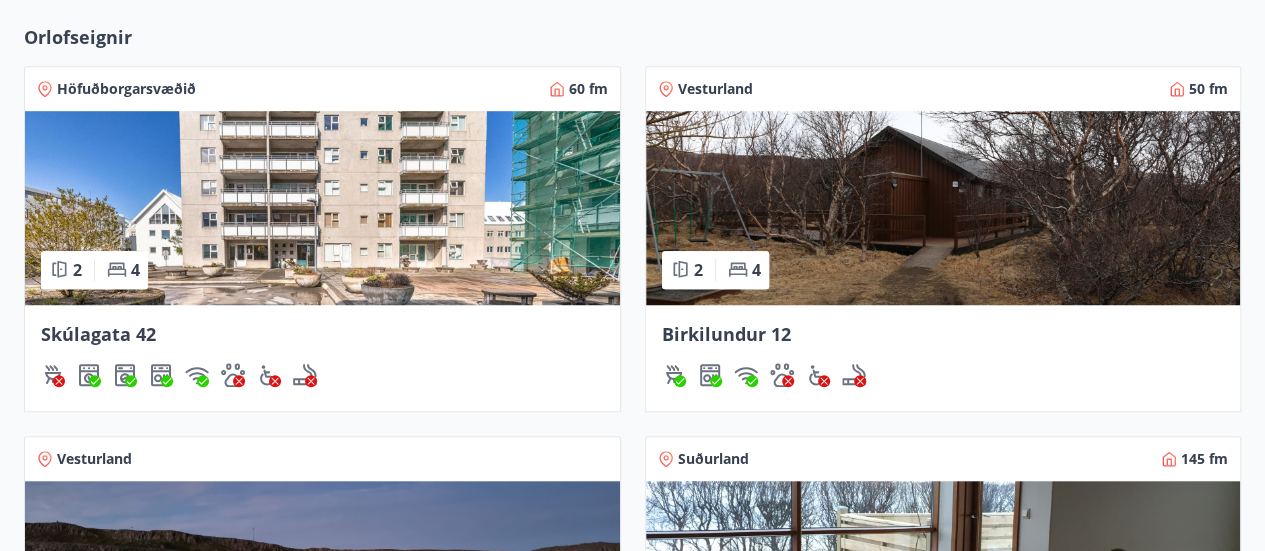 scroll, scrollTop: 639, scrollLeft: 0, axis: vertical 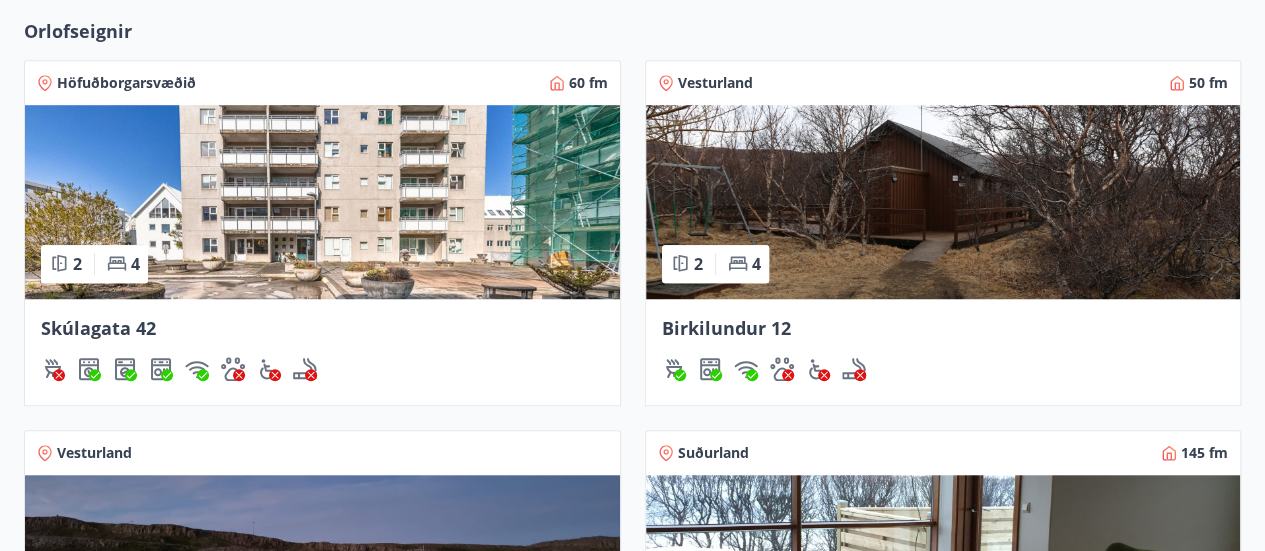 click at bounding box center [943, 202] 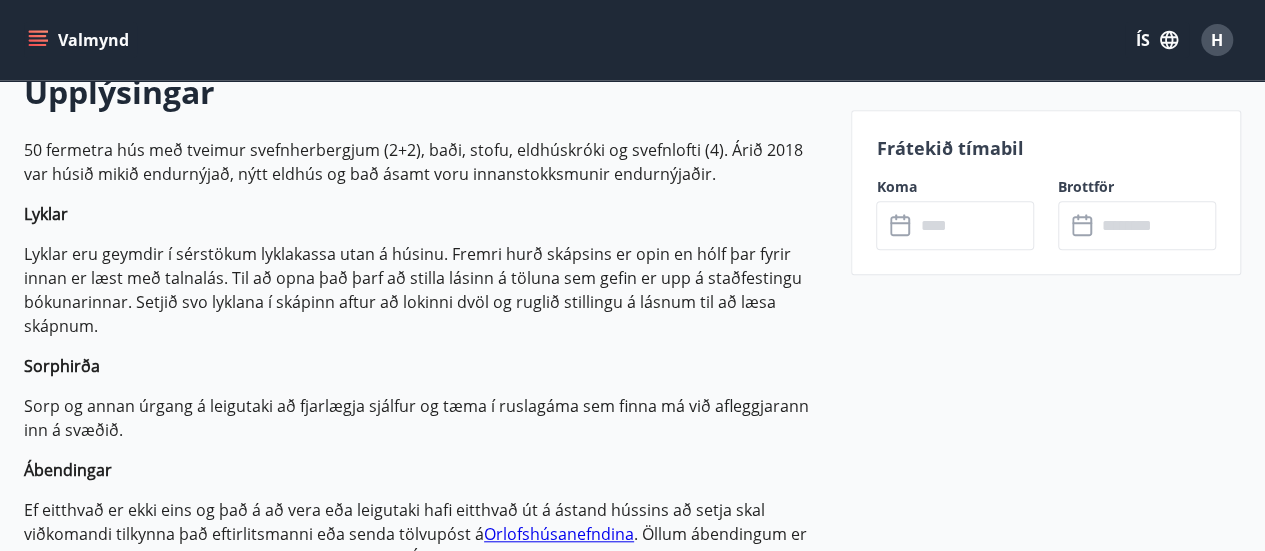 scroll, scrollTop: 629, scrollLeft: 0, axis: vertical 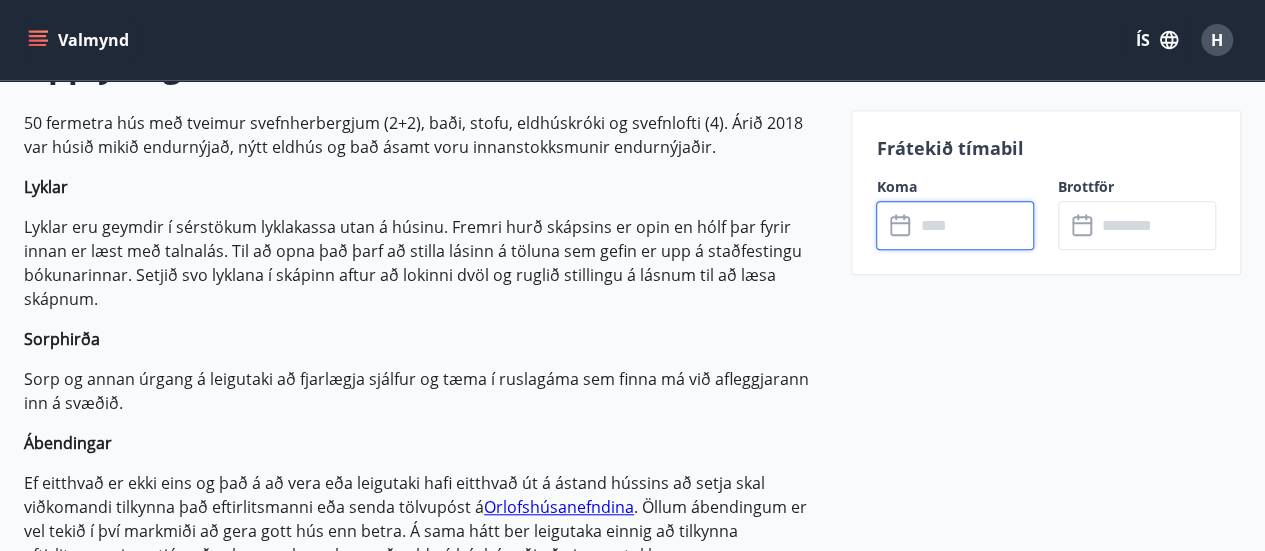 click at bounding box center [974, 225] 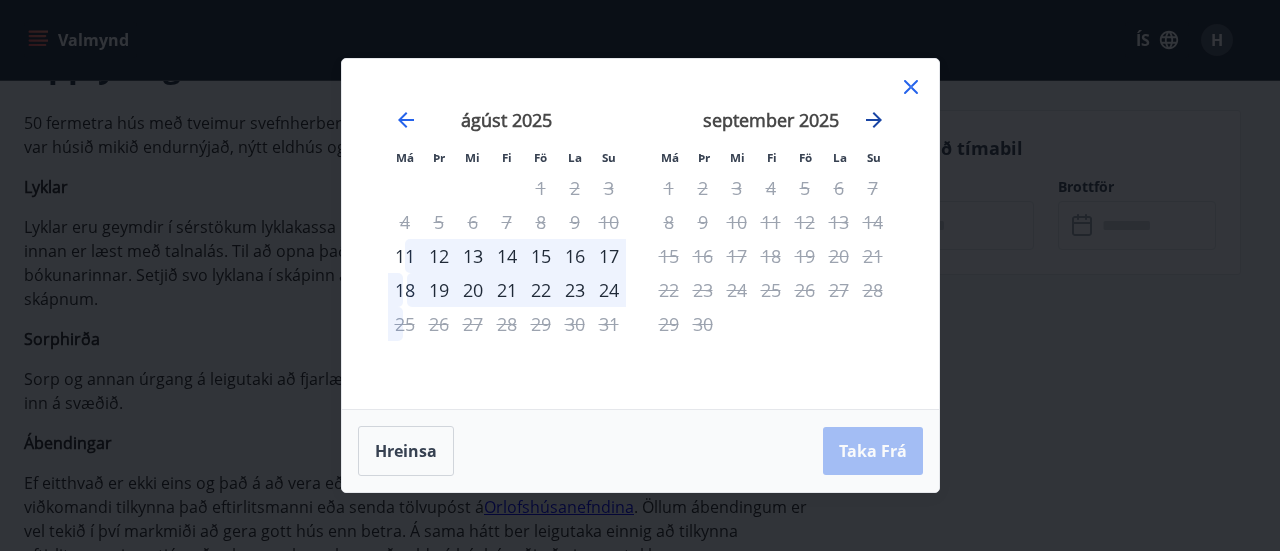 click 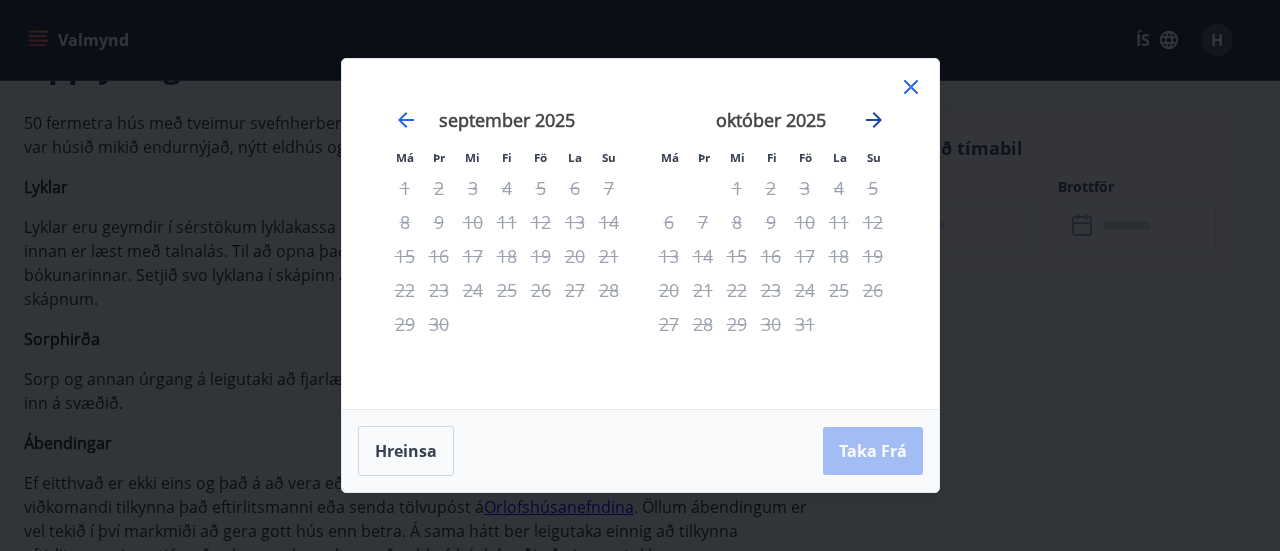 click 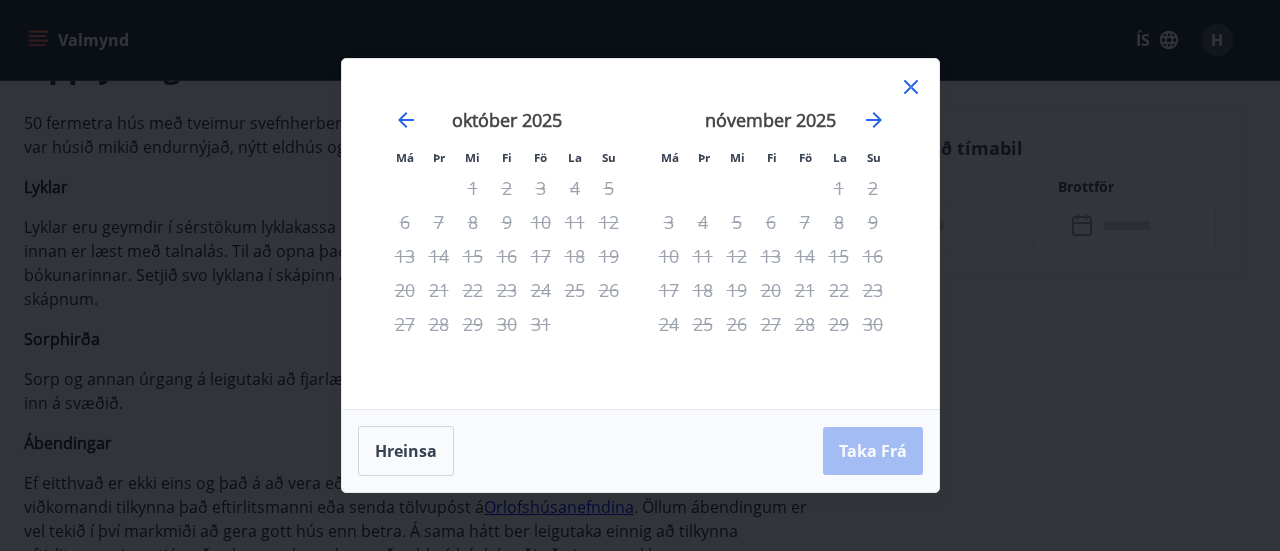 click 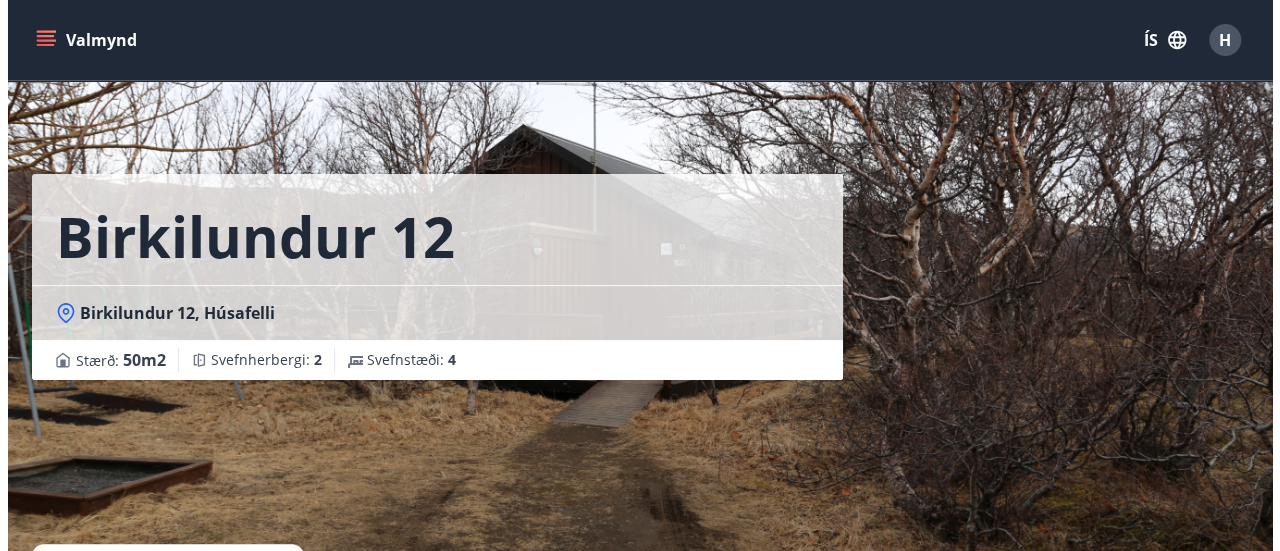 scroll, scrollTop: 371, scrollLeft: 0, axis: vertical 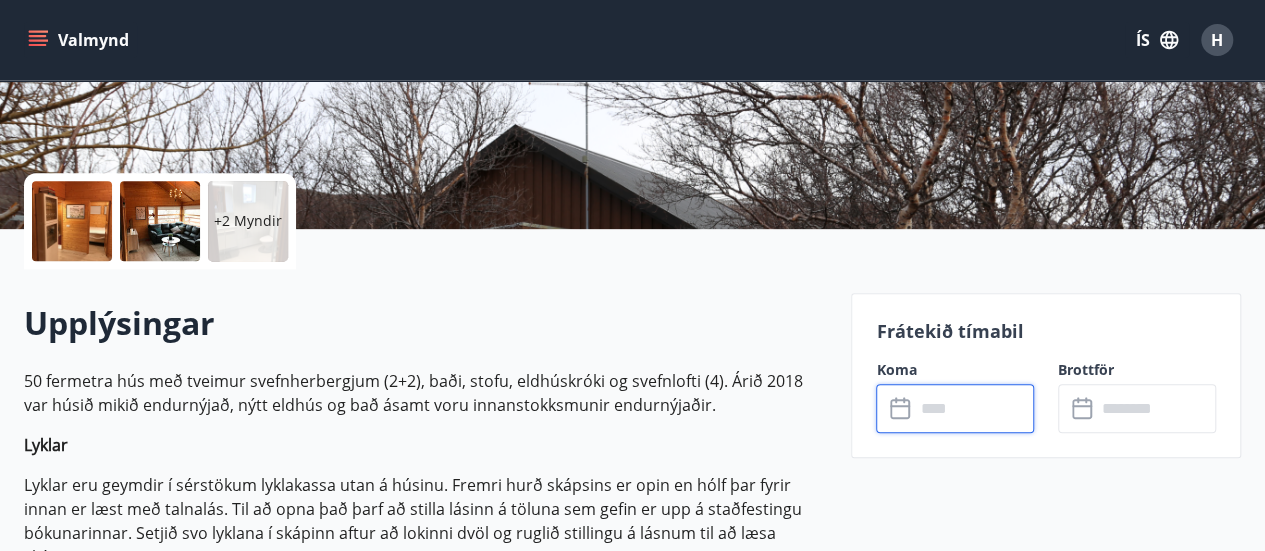click at bounding box center [974, 408] 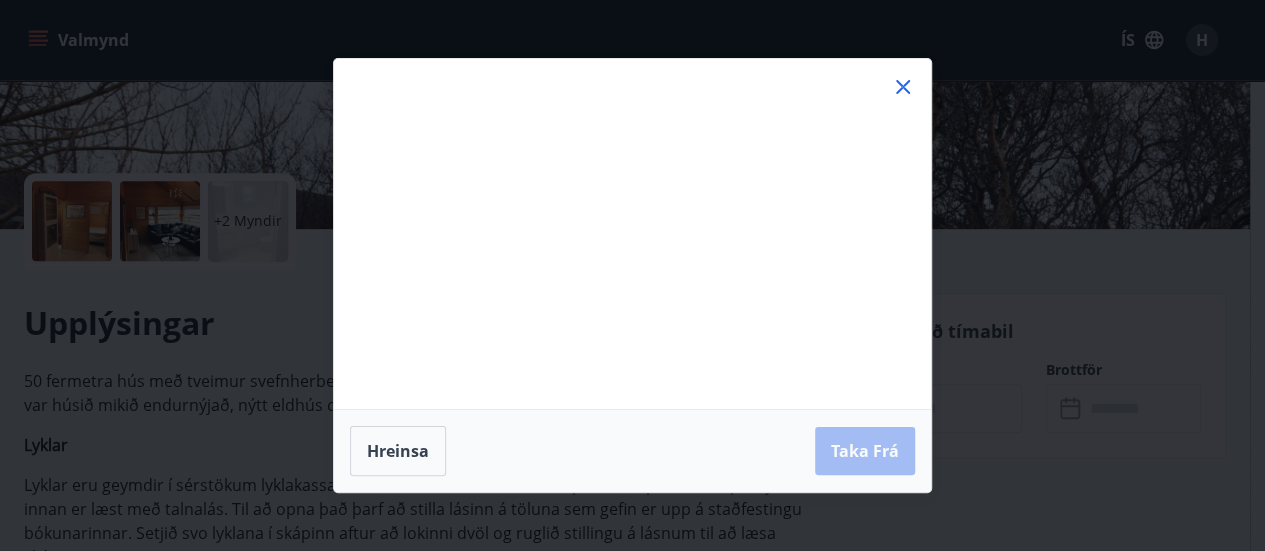 click on "Má Þr Mi Fi Fö La Su Má Þr Mi Fi Fö La Su júlí 2025 1 2 3 4 5 6 7 8 9 10 11 12 13 14 15 16 17 18 19 20 21 22 23 24 25 26 27 28 29 30 31 ágúst 2025 1 2 3 4 5 6 7 8 9 10 11 12 13 14 15 16 17 18 19 20 21 22 23 24 25 26 27 28 29 30 31 september 2025 1 2 3 4 5 6 7 8 9 10 11 12 13 14 15 16 17 18 19 20 21 22 23 24 25 26 27 28 29 30 október 2025 1 2 3 4 5 6 7 8 9 10 11 12 13 14 15 16 17 18 19 20 21 22 23 24 25 26 27 28 29 30 31 Hreinsa Taka Frá" at bounding box center [632, 275] 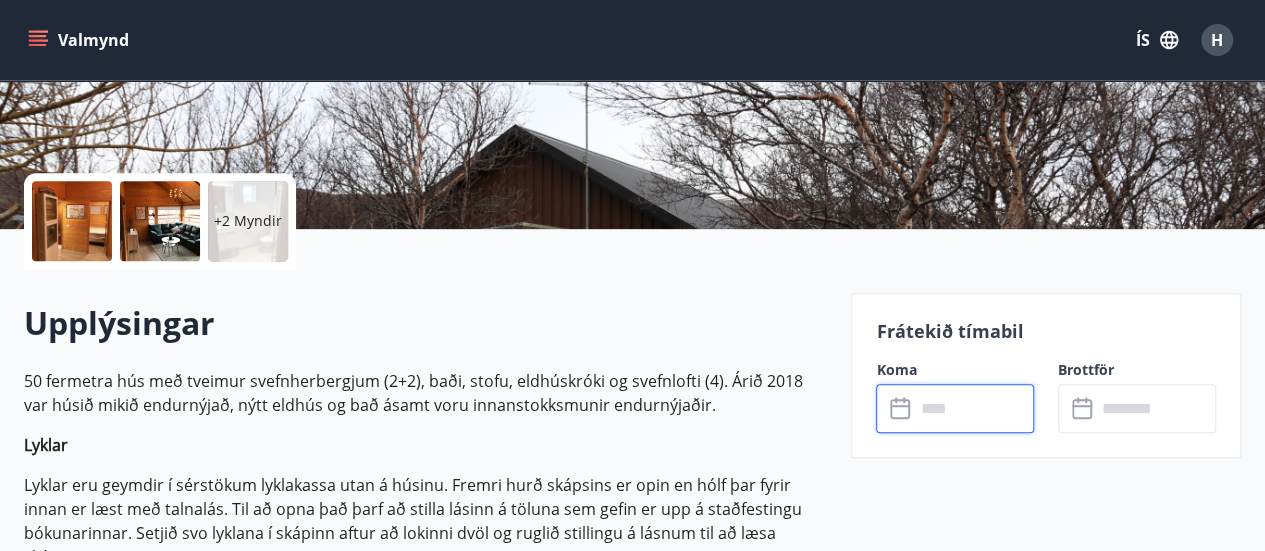 click at bounding box center (974, 408) 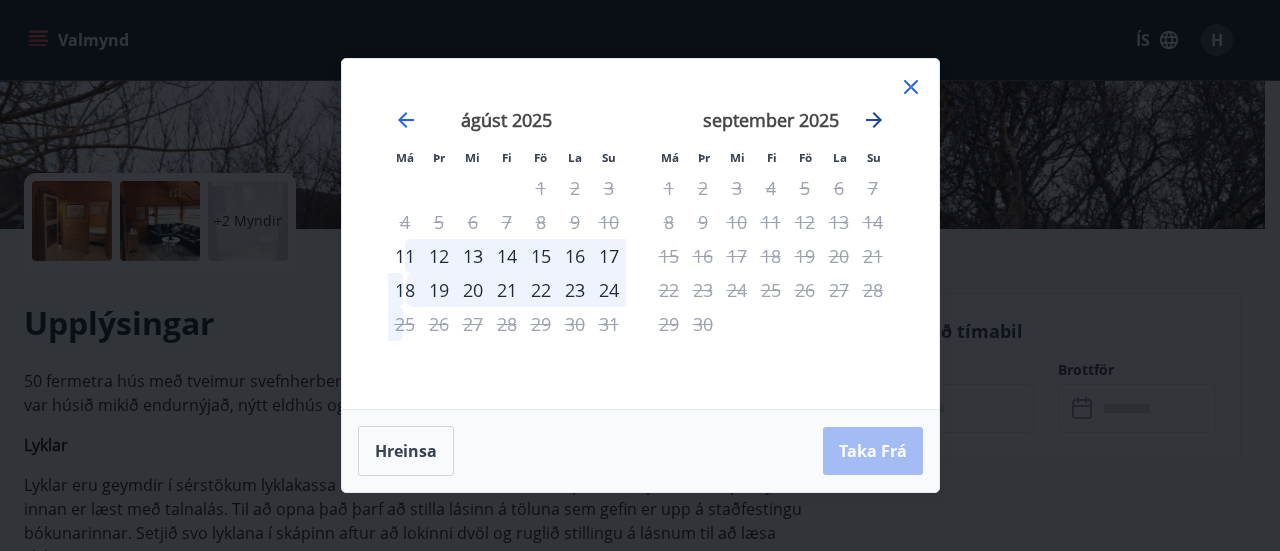 click 